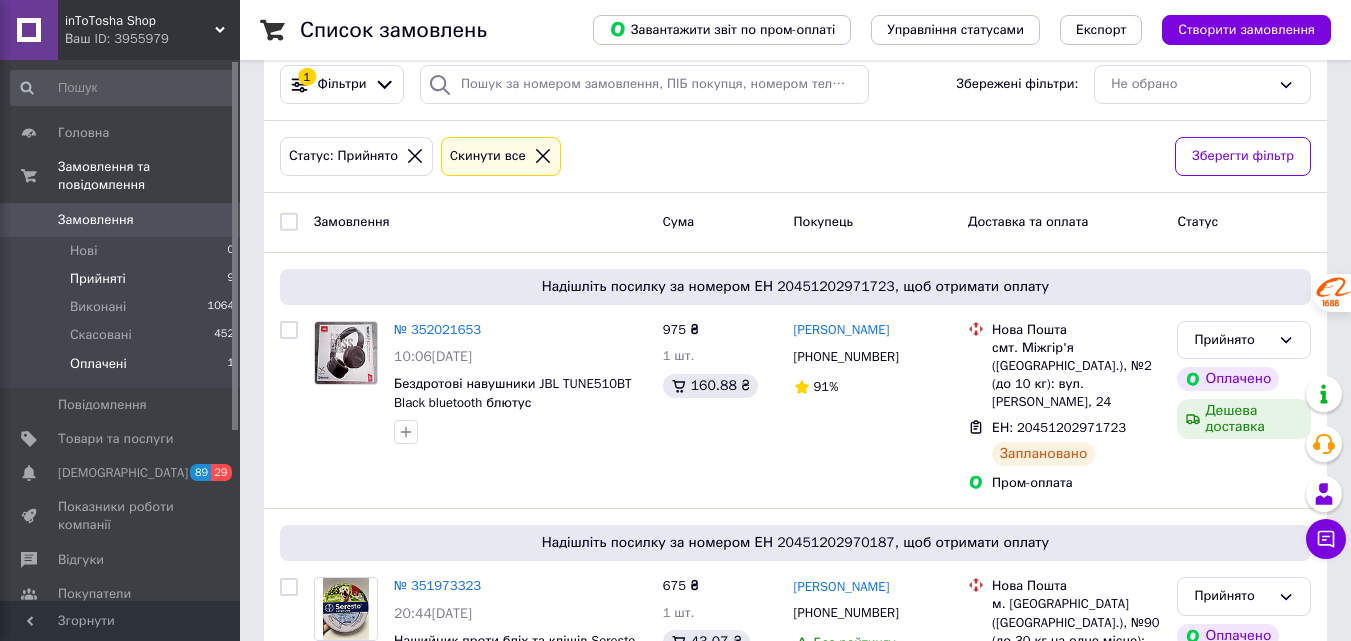 scroll, scrollTop: 216, scrollLeft: 0, axis: vertical 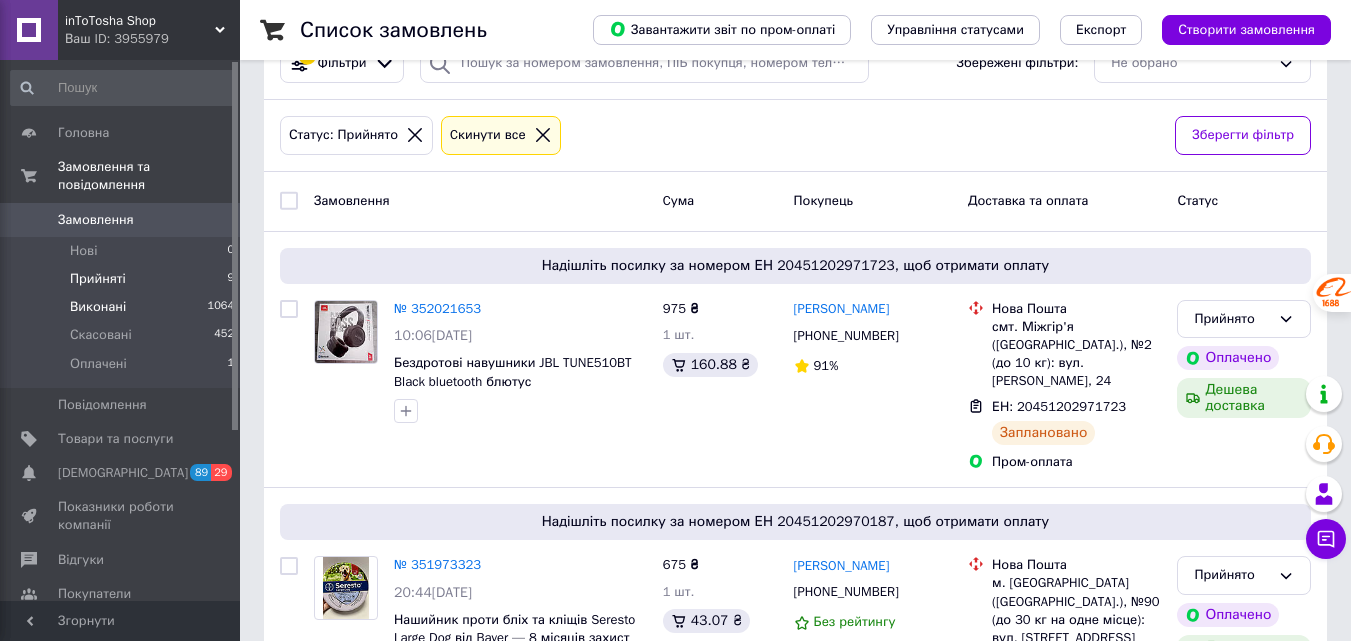 click on "Виконані" at bounding box center [98, 307] 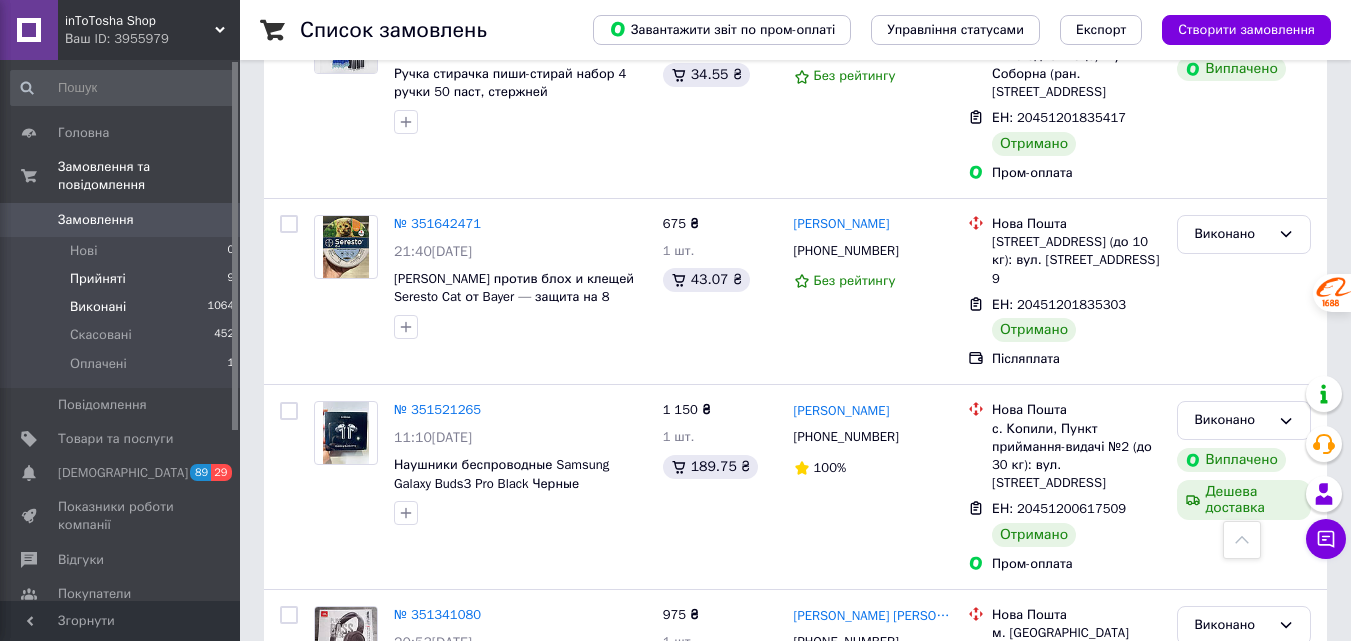 scroll, scrollTop: 500, scrollLeft: 0, axis: vertical 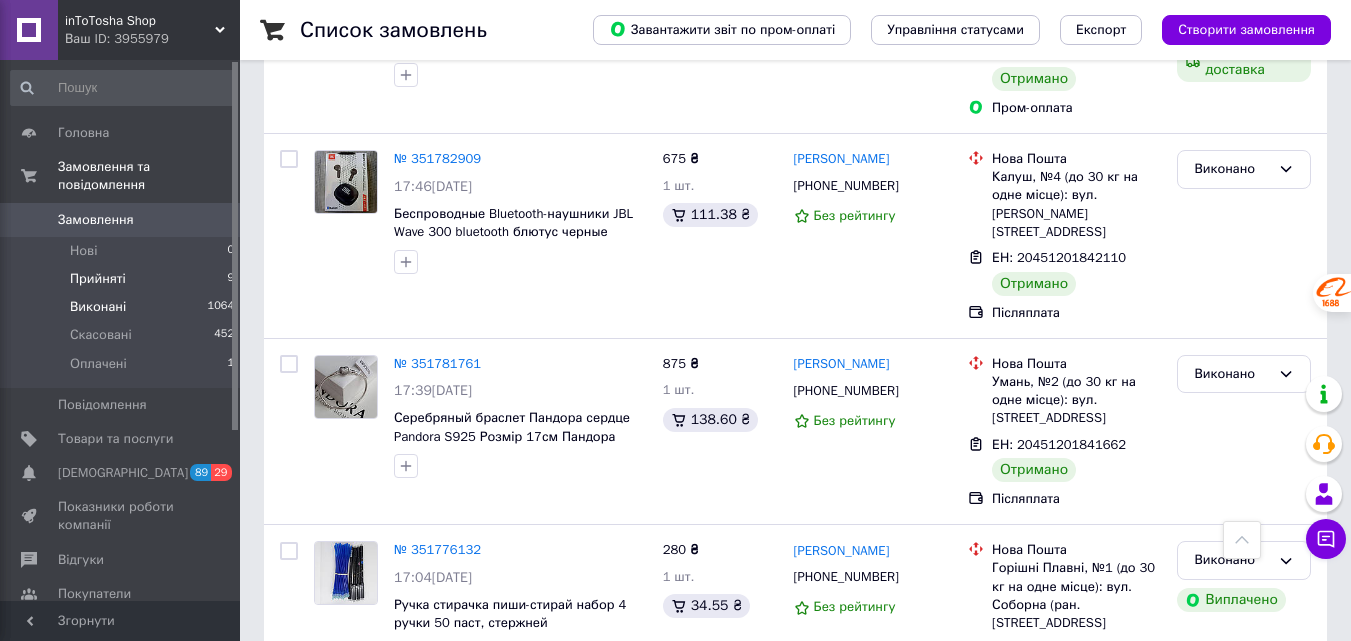 click on "Прийняті" at bounding box center [98, 279] 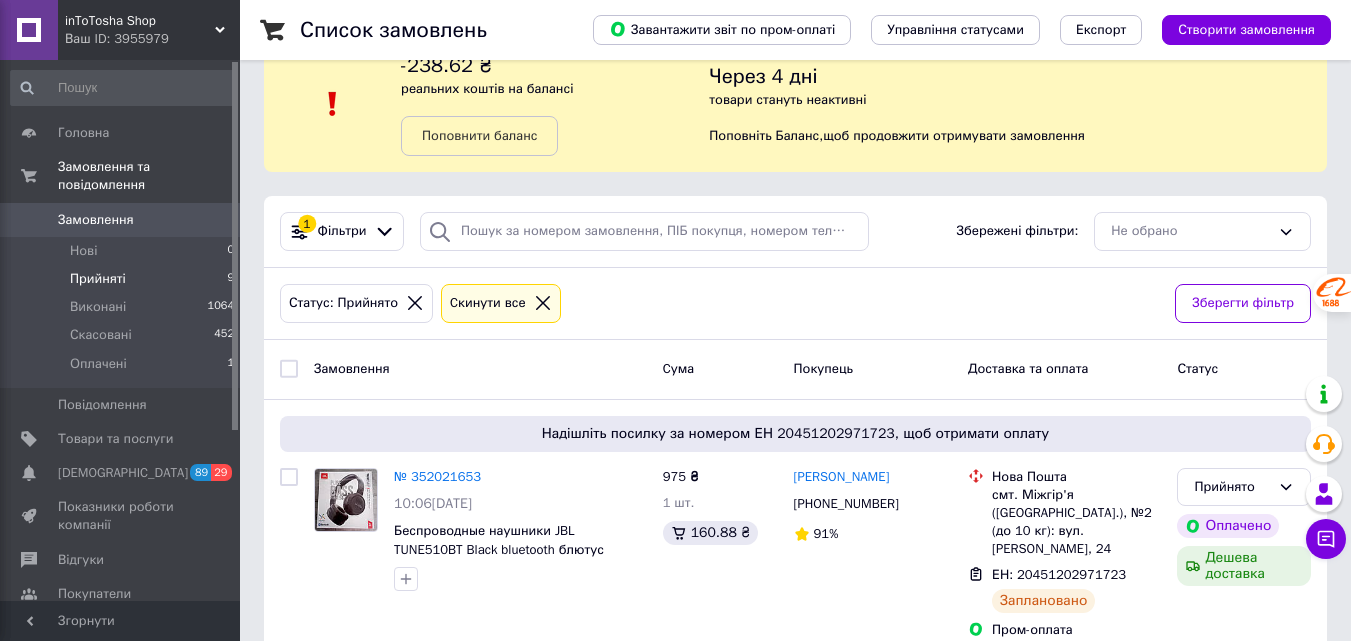 scroll, scrollTop: 0, scrollLeft: 0, axis: both 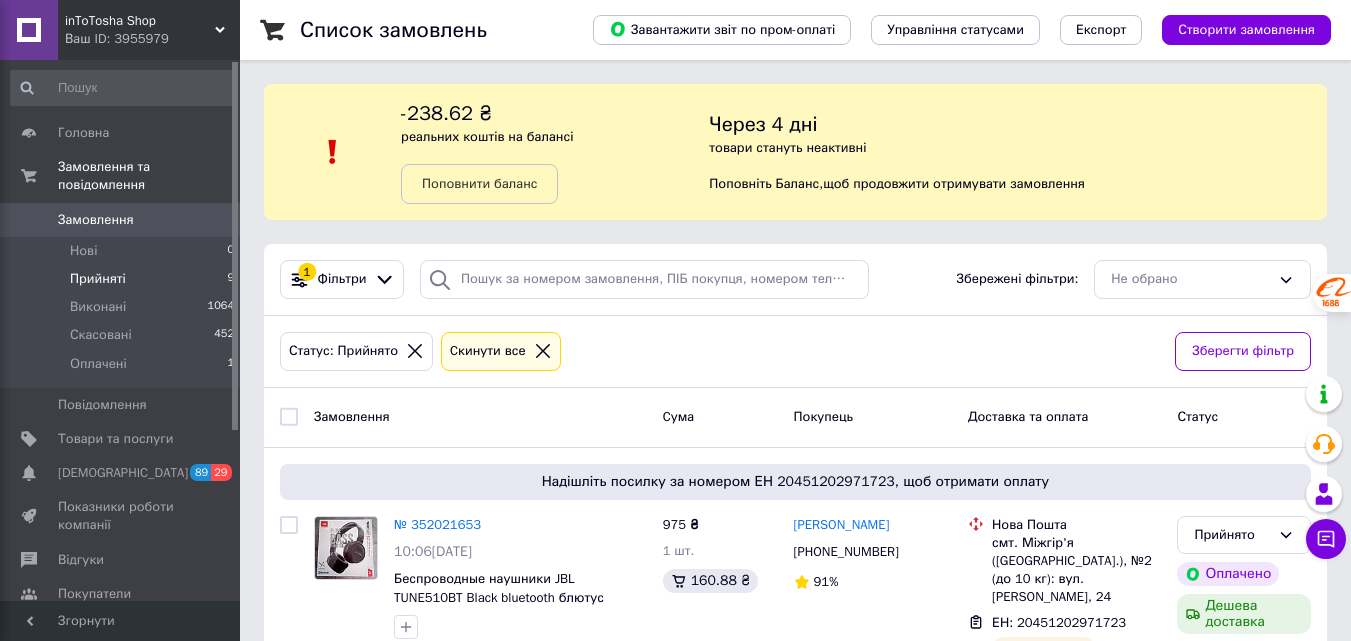 click on "Прийняті" at bounding box center [98, 279] 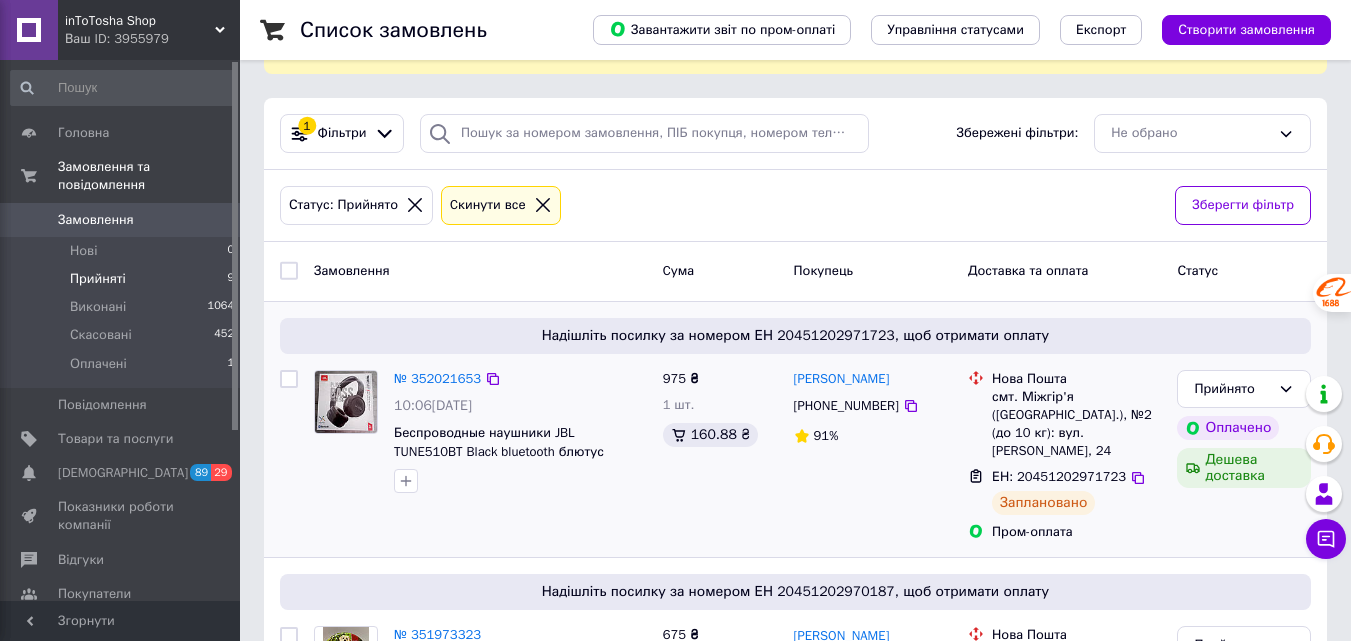 scroll, scrollTop: 0, scrollLeft: 0, axis: both 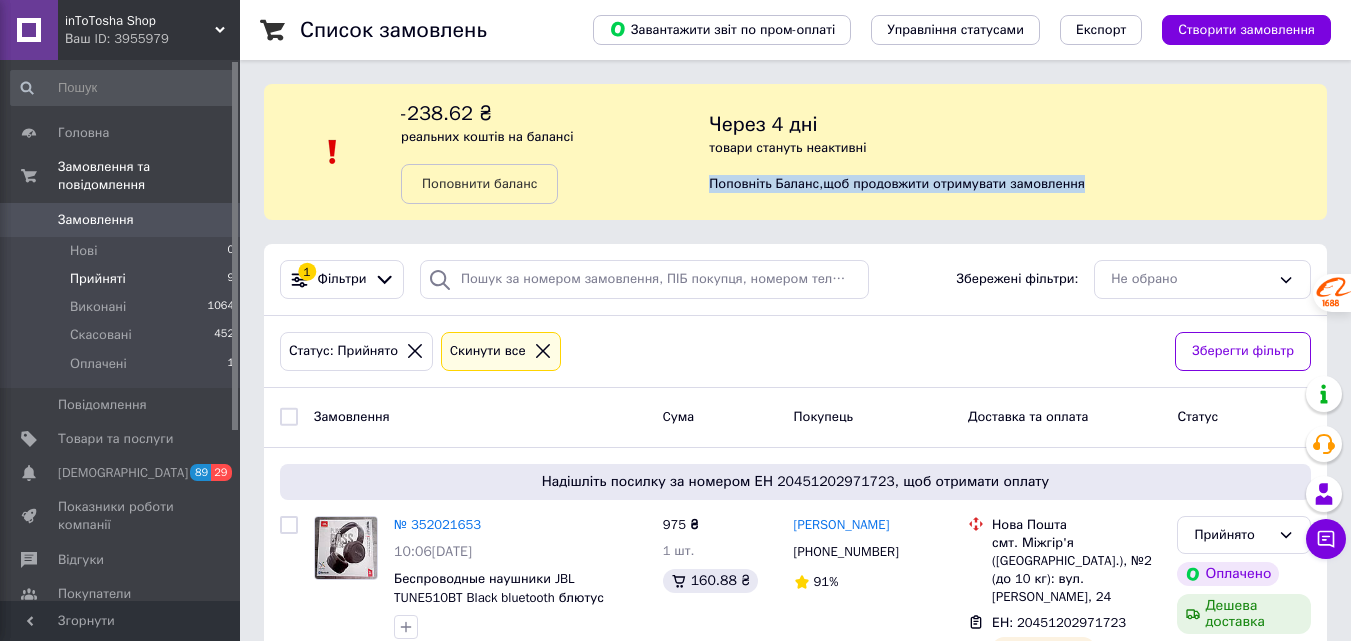 drag, startPoint x: 716, startPoint y: 179, endPoint x: 1126, endPoint y: 182, distance: 410.011 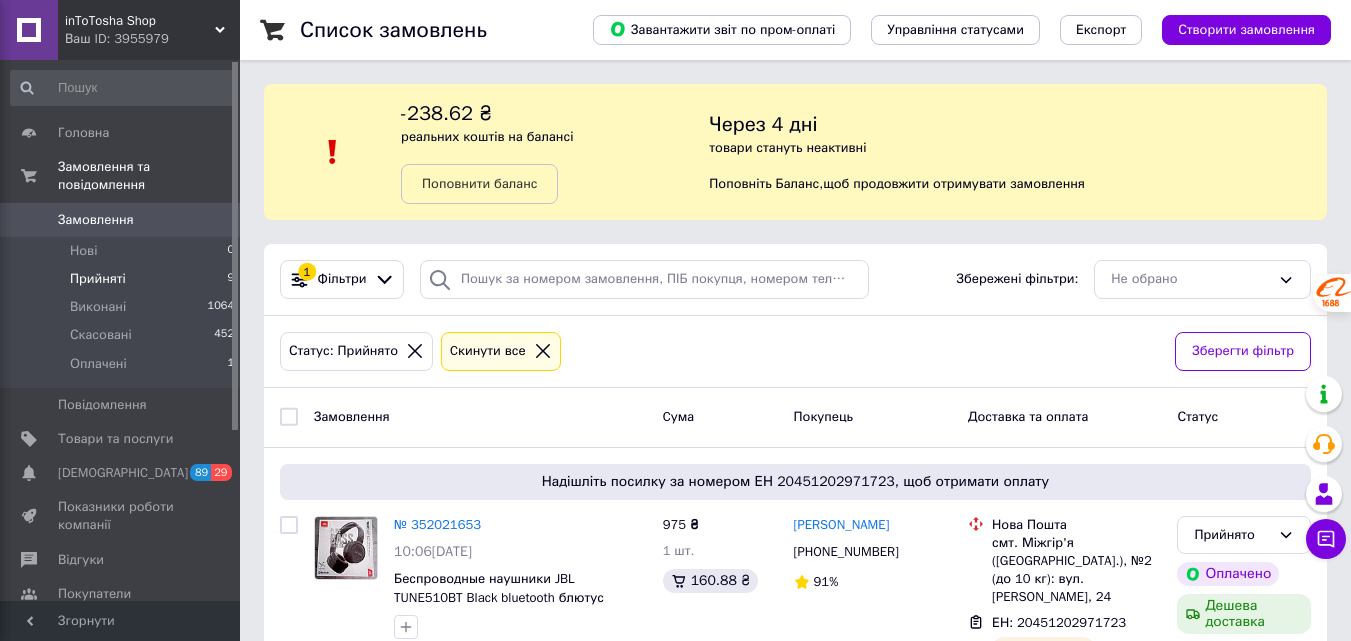 click on "Через 4 дні товари стануть неактивні Поповніть Баланс ,  щоб продовжити отримувати замовлення" at bounding box center [1018, 152] 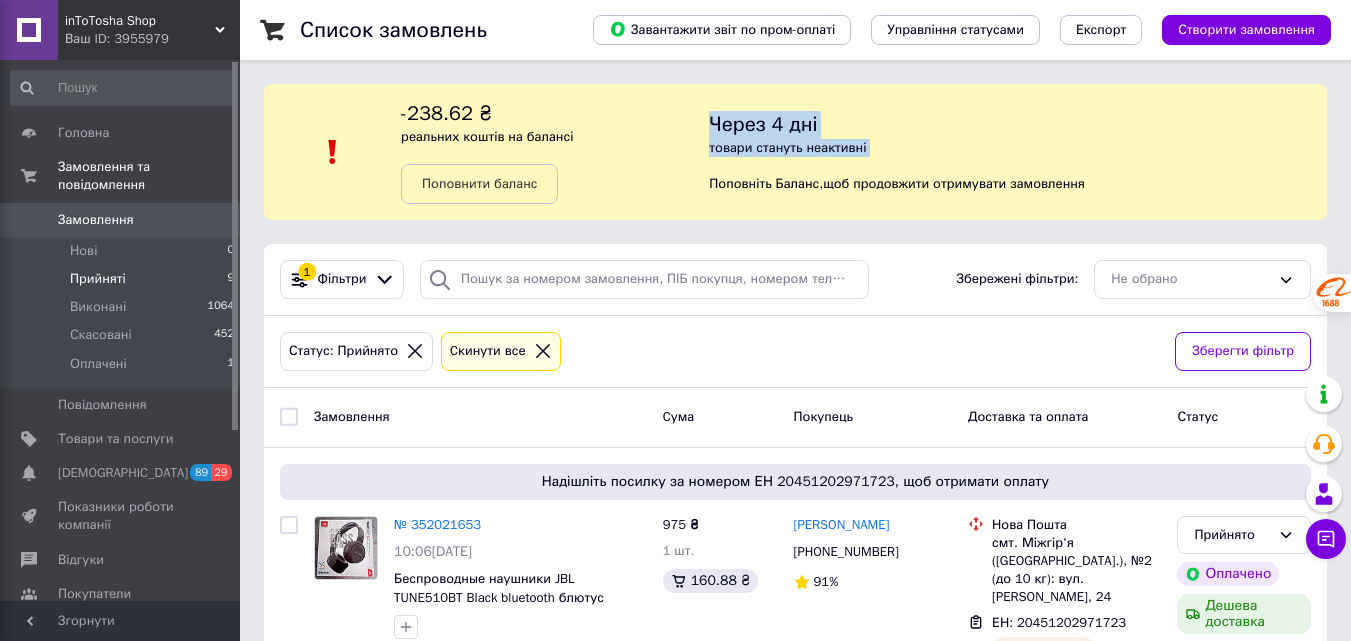 drag, startPoint x: 910, startPoint y: 161, endPoint x: 713, endPoint y: 120, distance: 201.22127 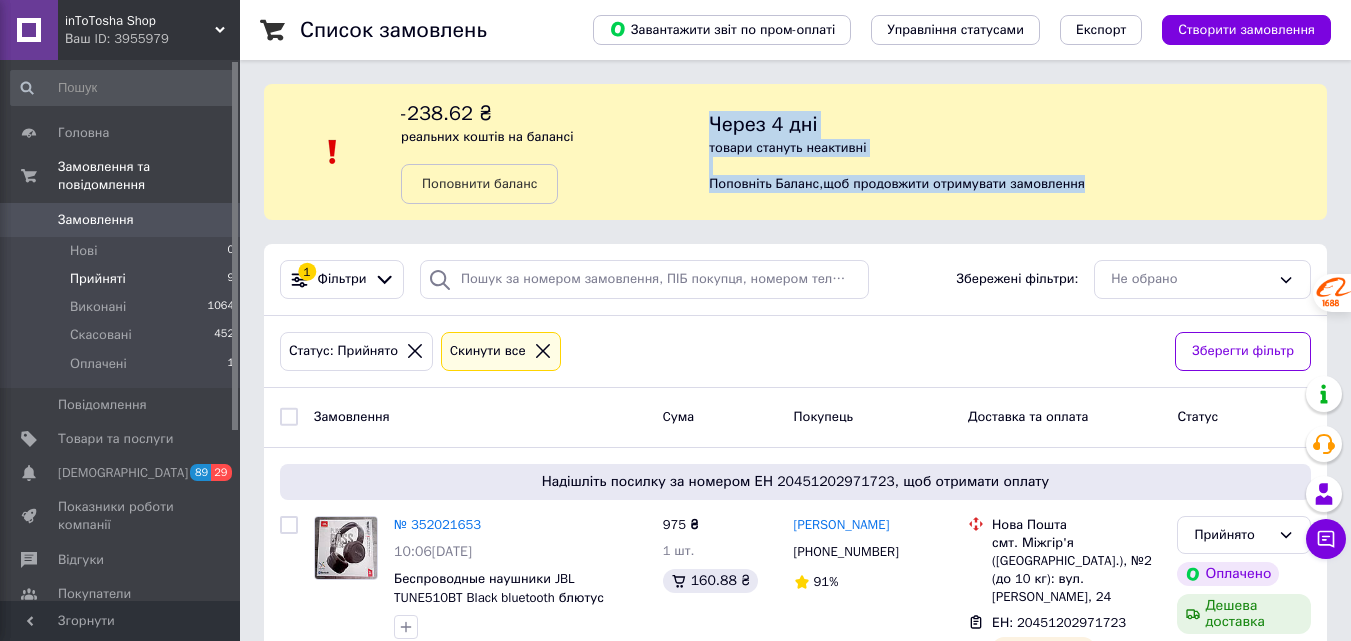 drag, startPoint x: 713, startPoint y: 120, endPoint x: 1093, endPoint y: 189, distance: 386.21368 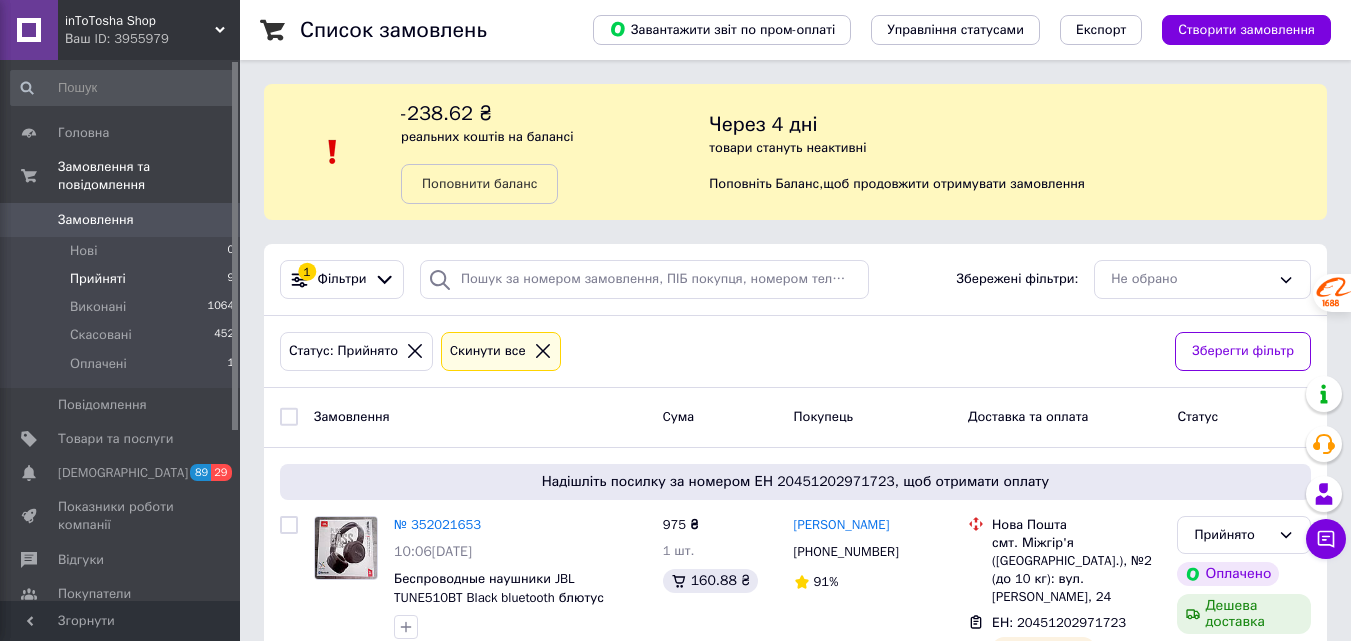 click on "-238.62 ₴ реальних коштів на балансі Поповнити баланс" at bounding box center [555, 152] 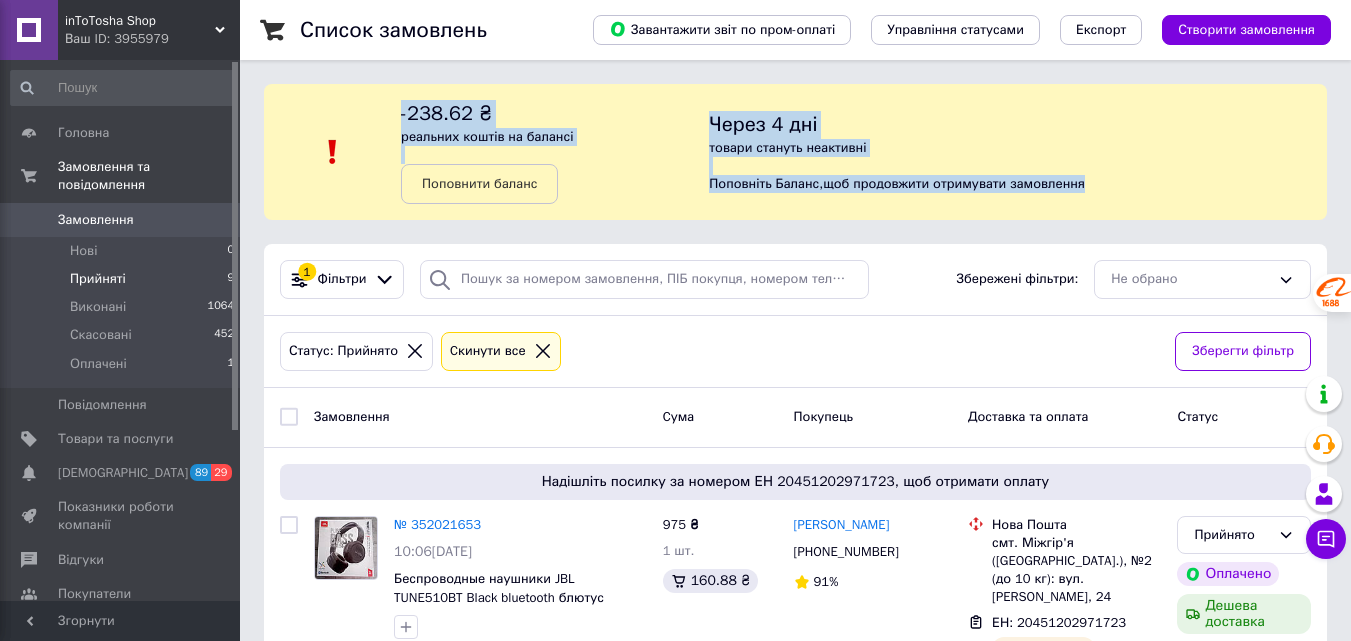 drag, startPoint x: 700, startPoint y: 115, endPoint x: 1099, endPoint y: 185, distance: 405.0938 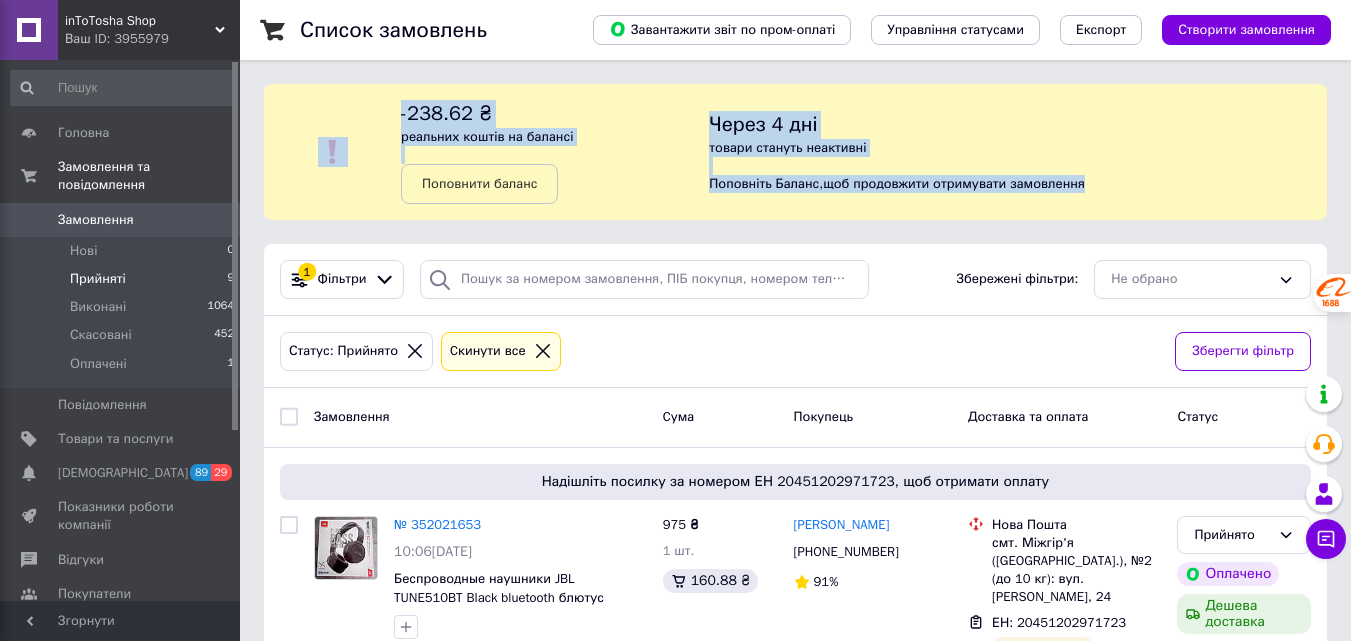 drag, startPoint x: 375, startPoint y: 92, endPoint x: 1089, endPoint y: 185, distance: 720.03125 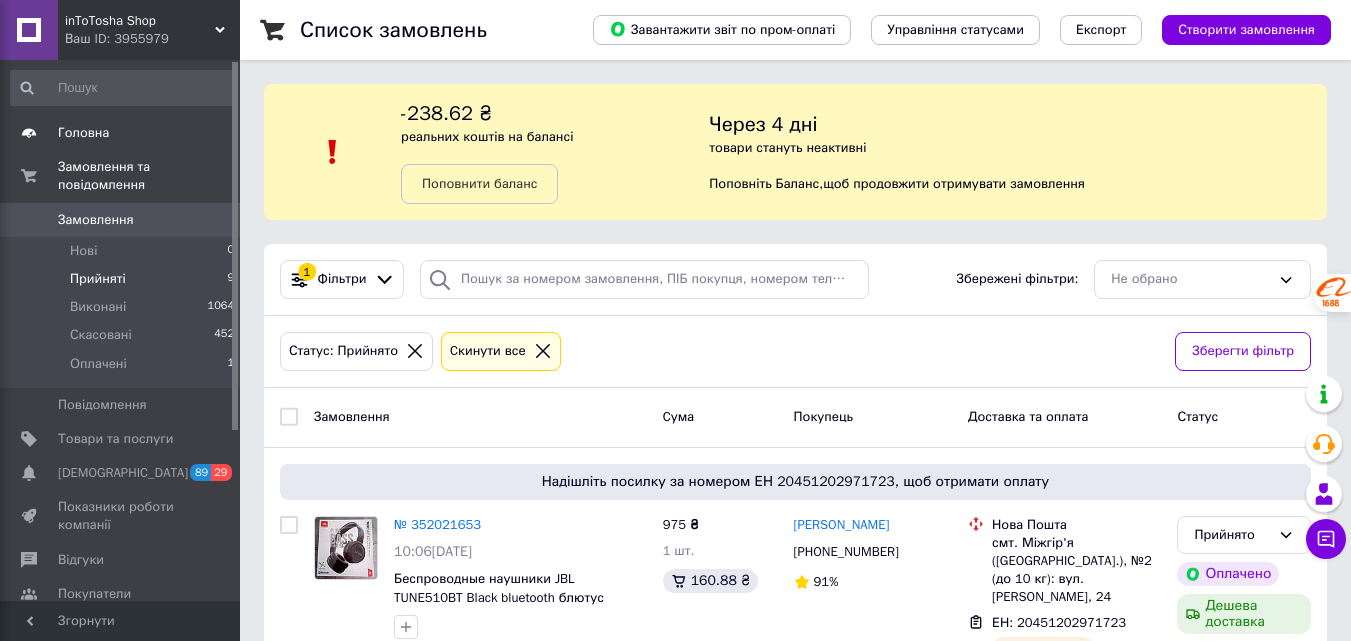 click on "Головна" at bounding box center (123, 133) 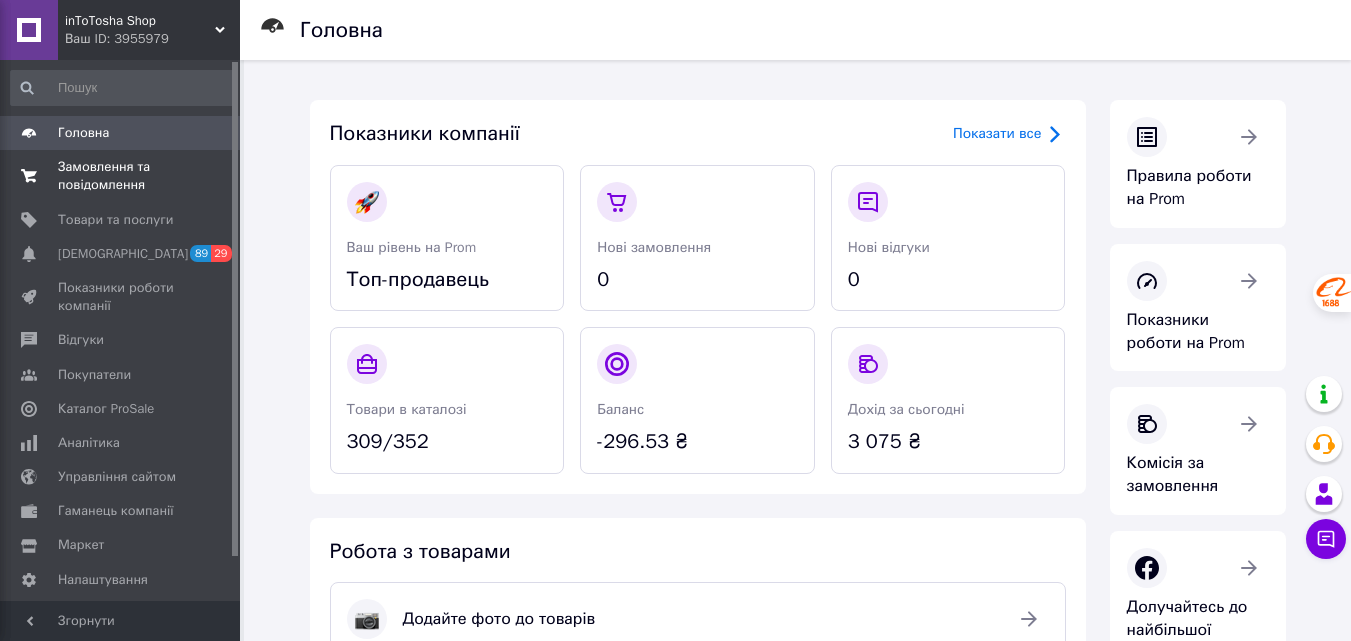 click on "Замовлення та повідомлення" at bounding box center [121, 176] 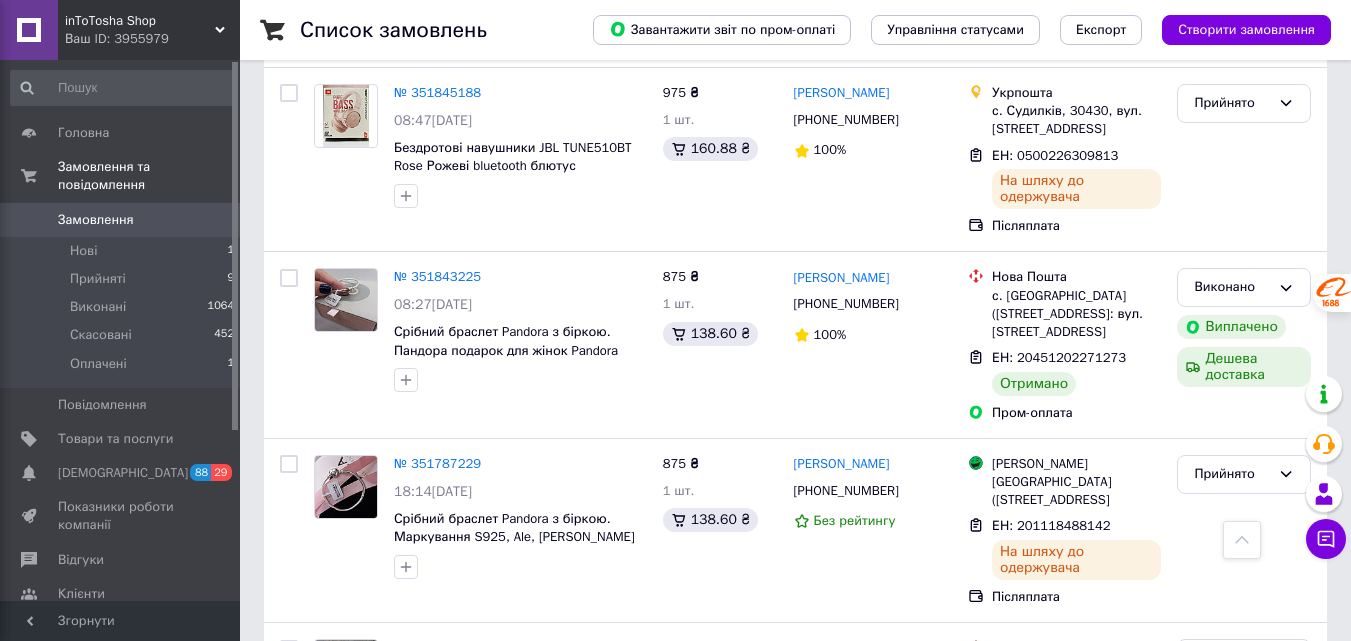 scroll, scrollTop: 1400, scrollLeft: 0, axis: vertical 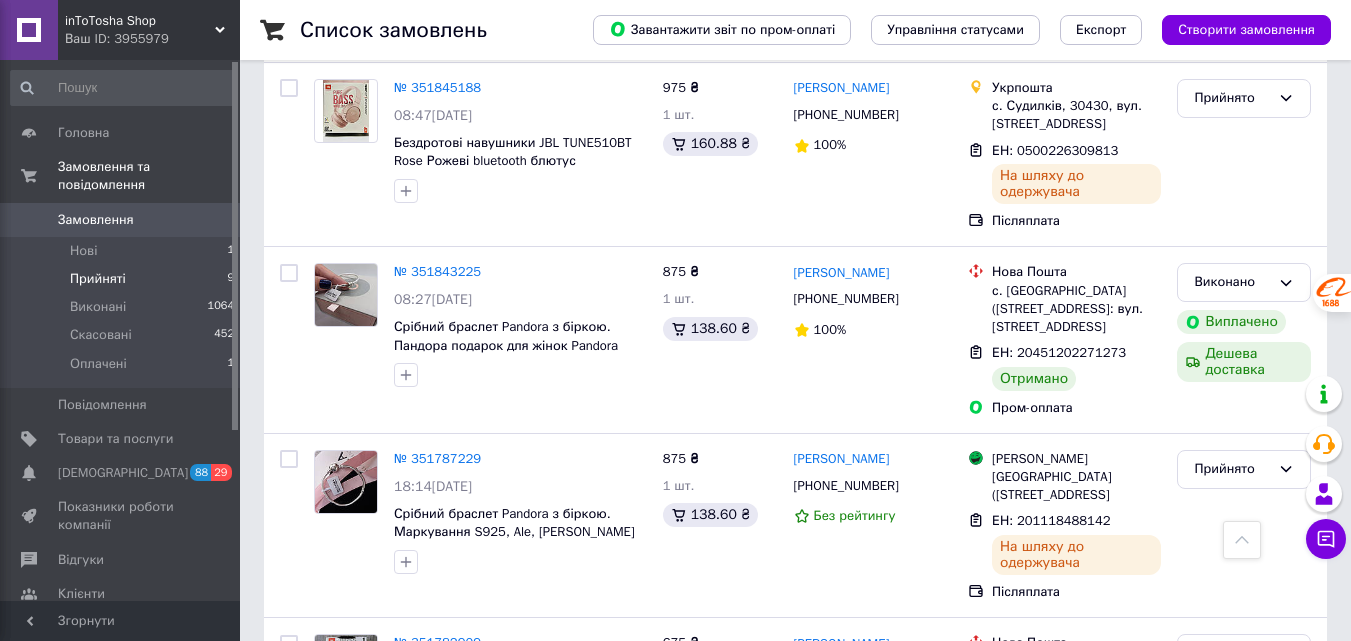 click on "Прийняті" at bounding box center [98, 279] 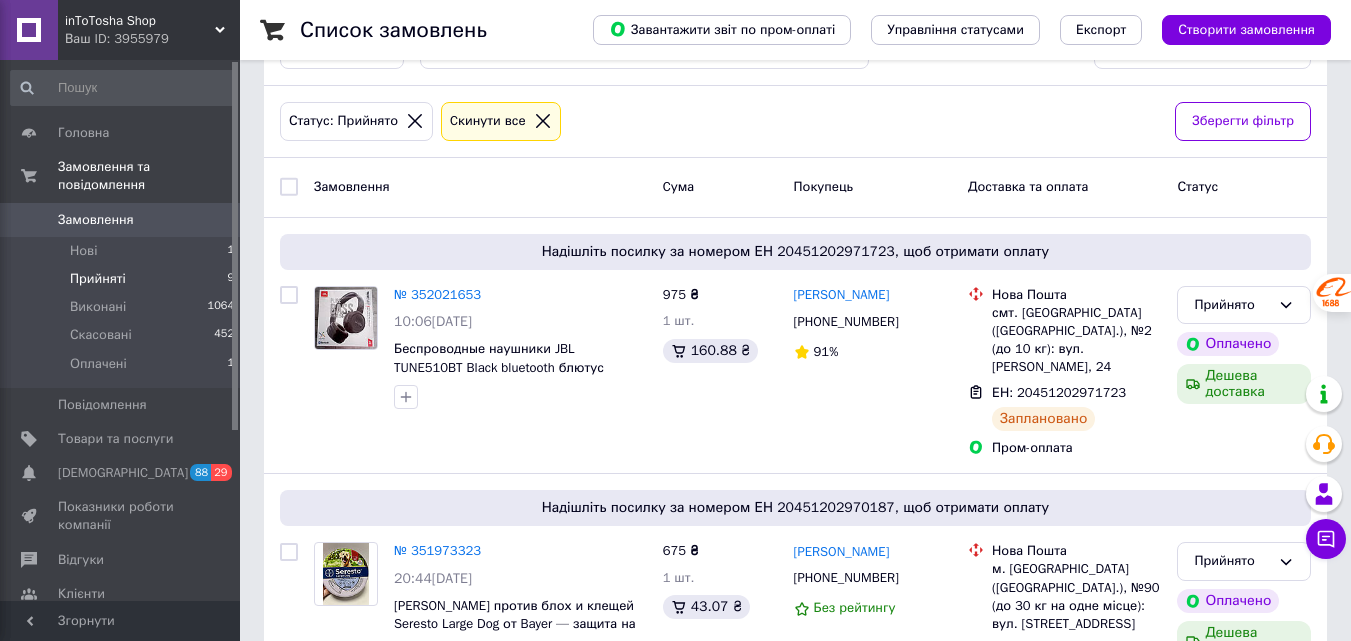 scroll, scrollTop: 0, scrollLeft: 0, axis: both 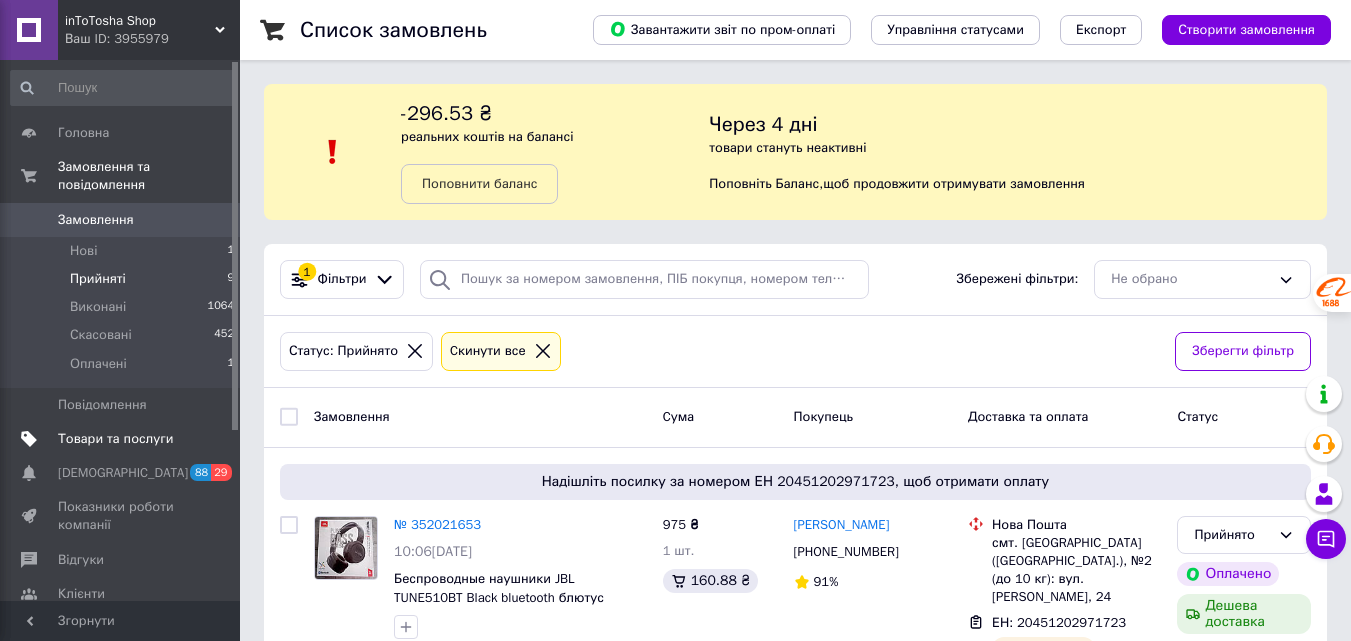 click on "Товари та послуги" at bounding box center [115, 439] 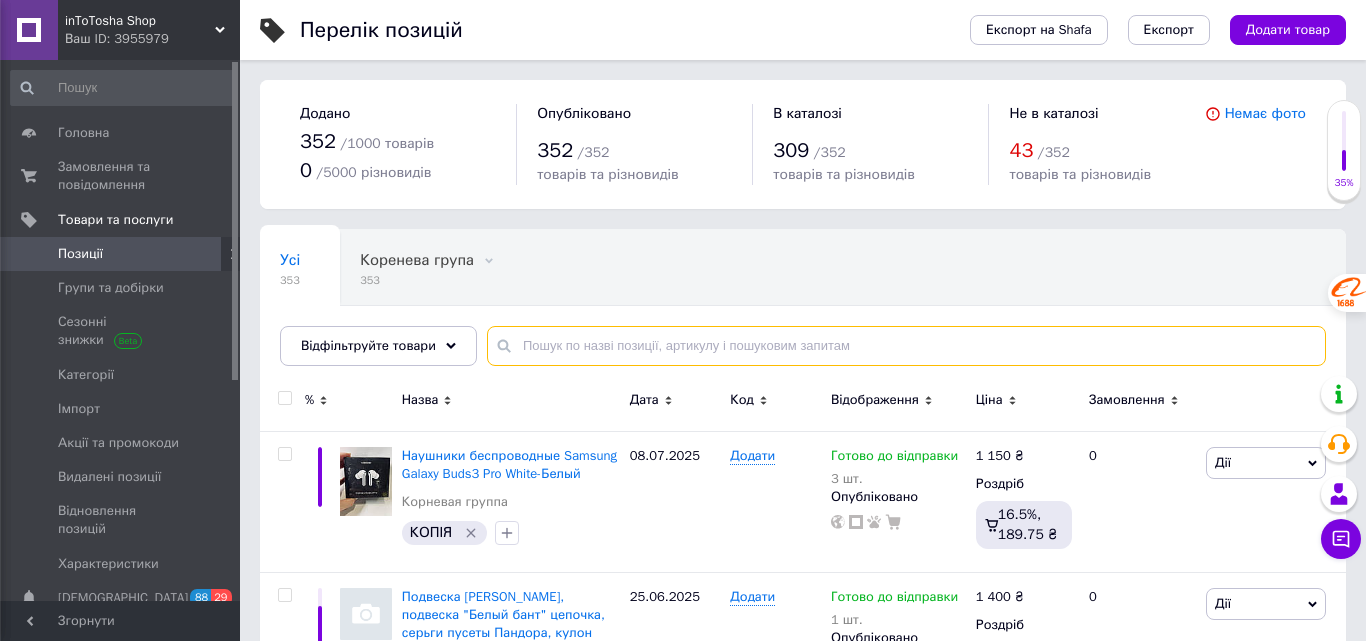 click at bounding box center [906, 346] 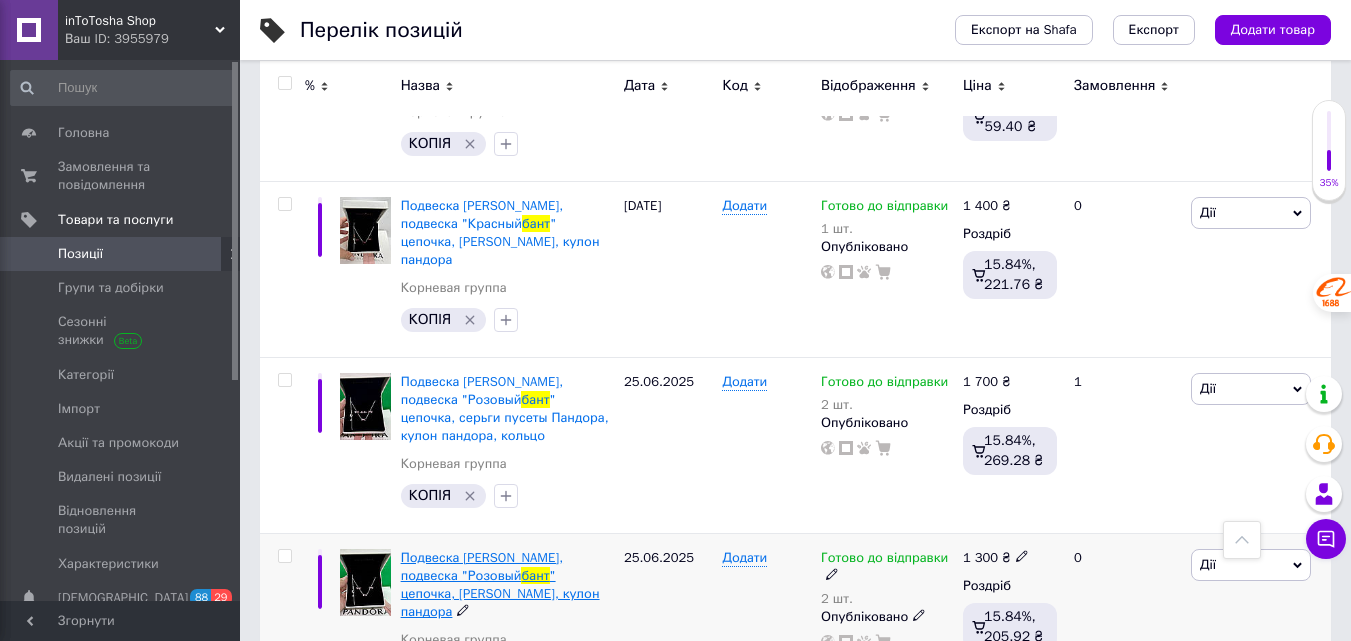 scroll, scrollTop: 1600, scrollLeft: 0, axis: vertical 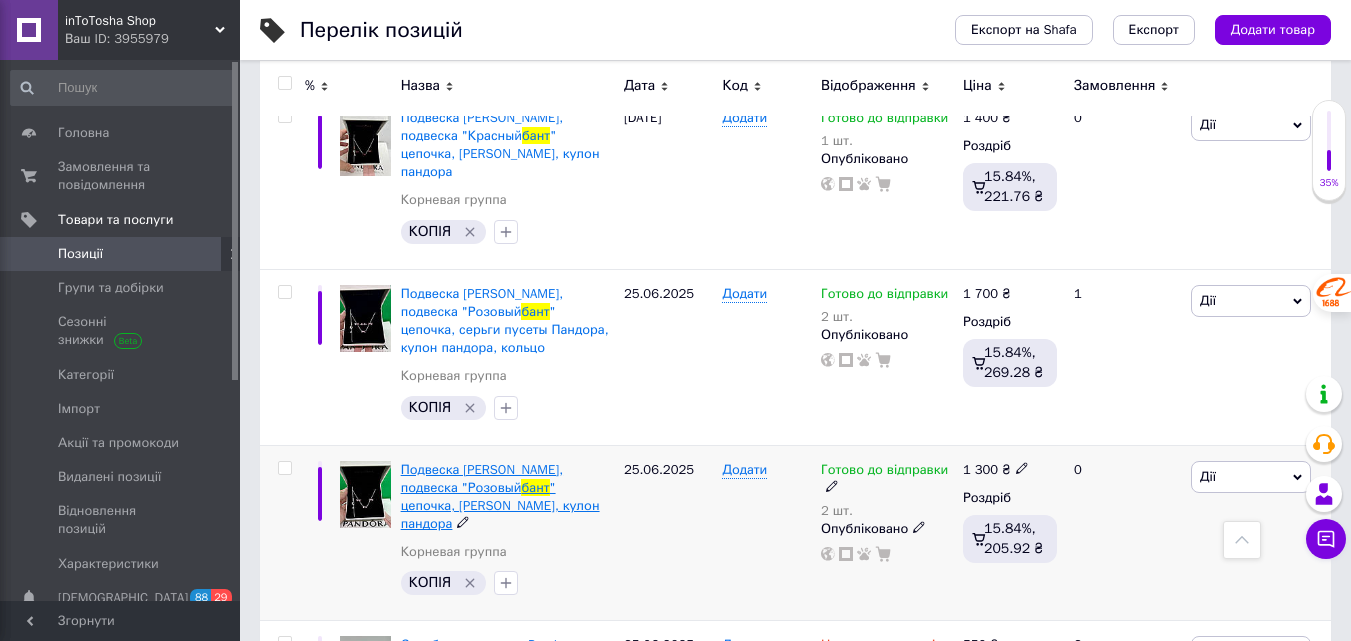 type on "бант" 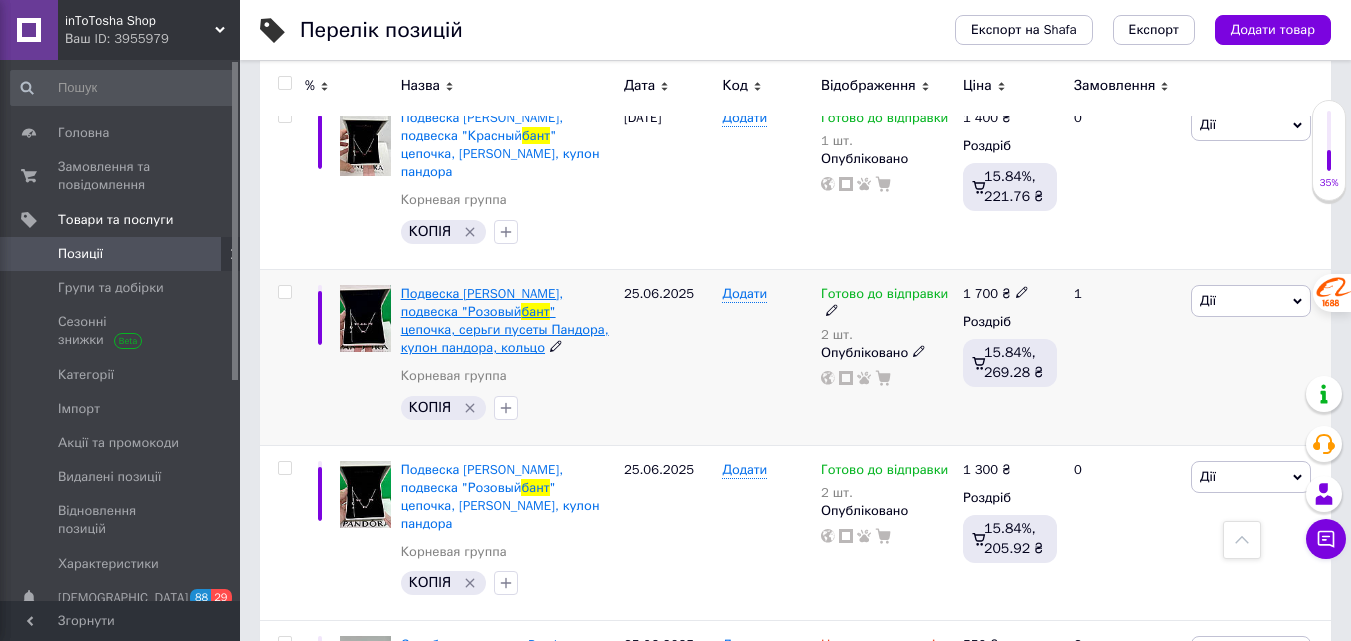 click on "Подвеска [PERSON_NAME], подвеска "Розовый" at bounding box center (482, 302) 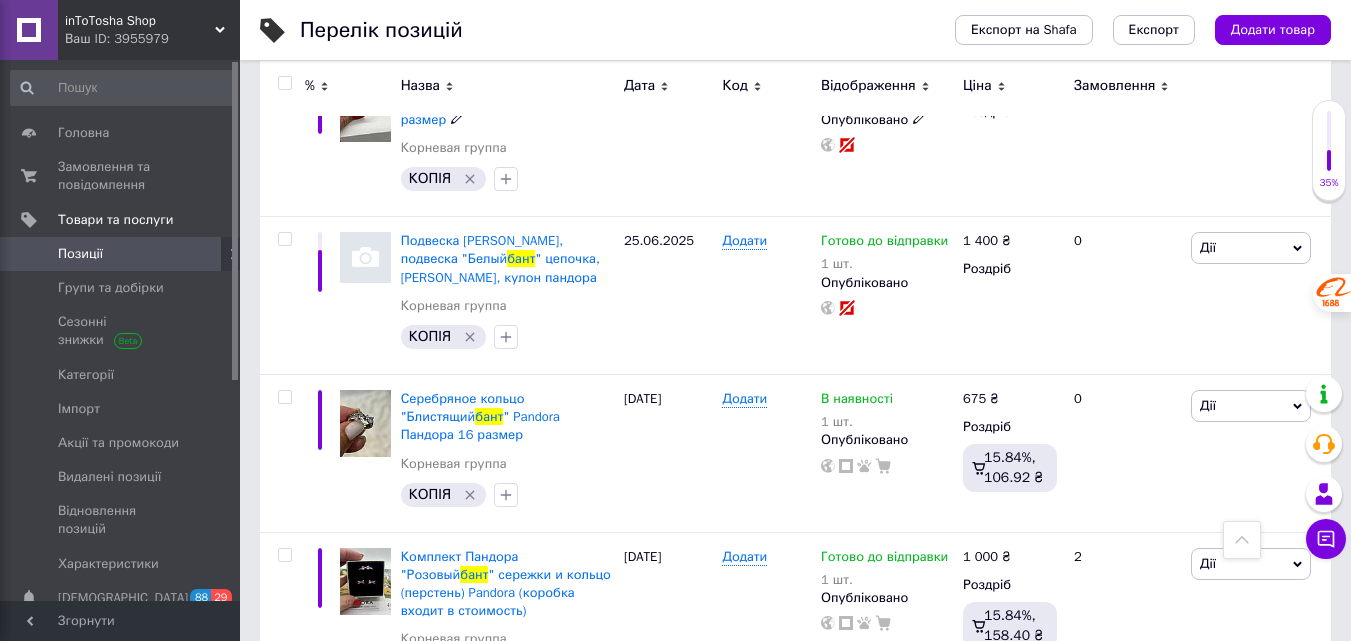 scroll, scrollTop: 2182, scrollLeft: 0, axis: vertical 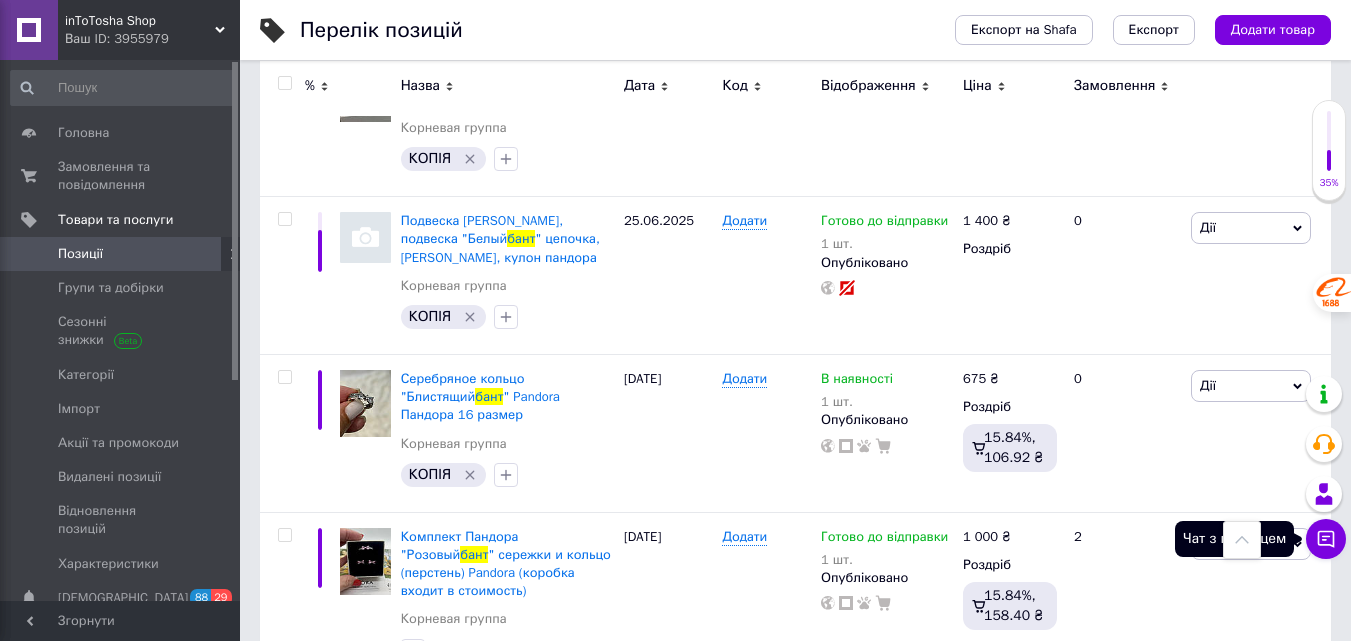 click 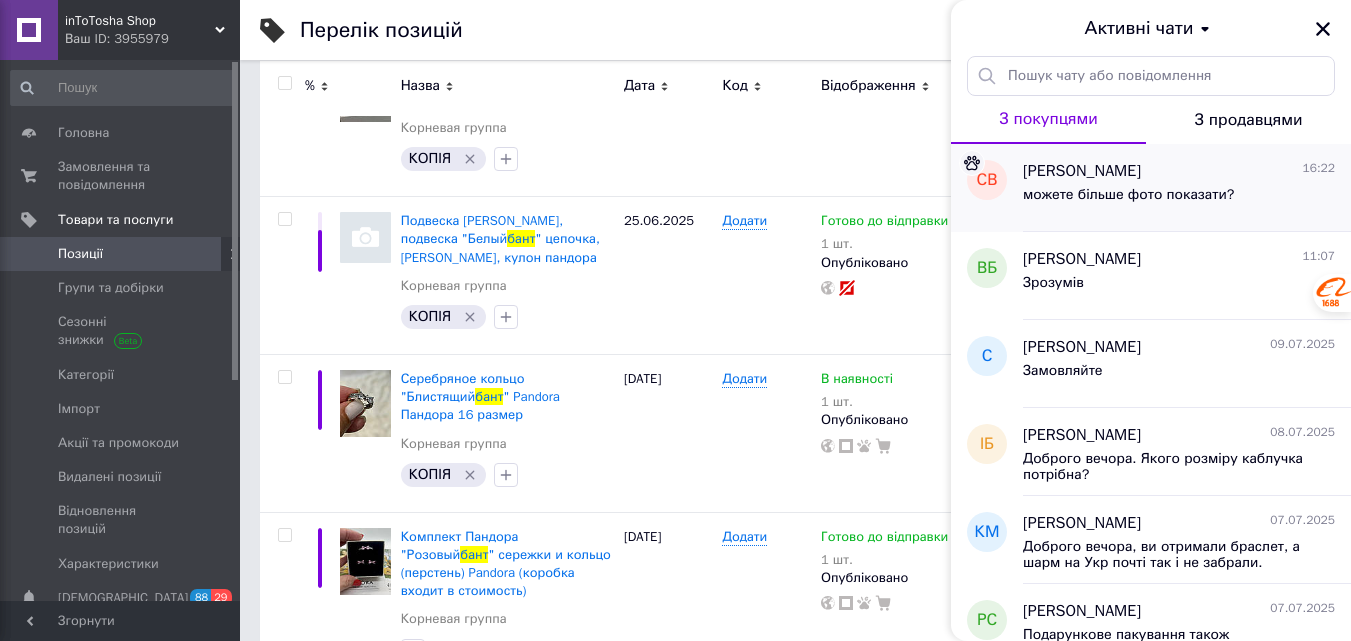 click on "[PERSON_NAME]" at bounding box center [1082, 171] 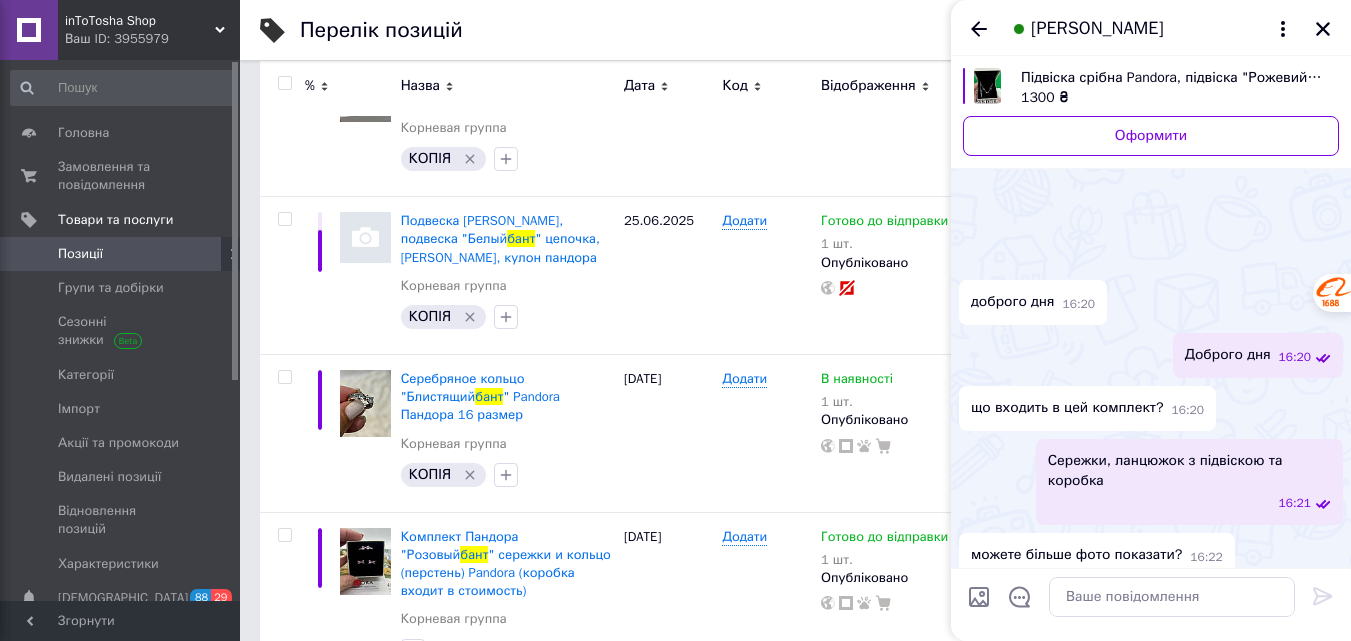 scroll, scrollTop: 87, scrollLeft: 0, axis: vertical 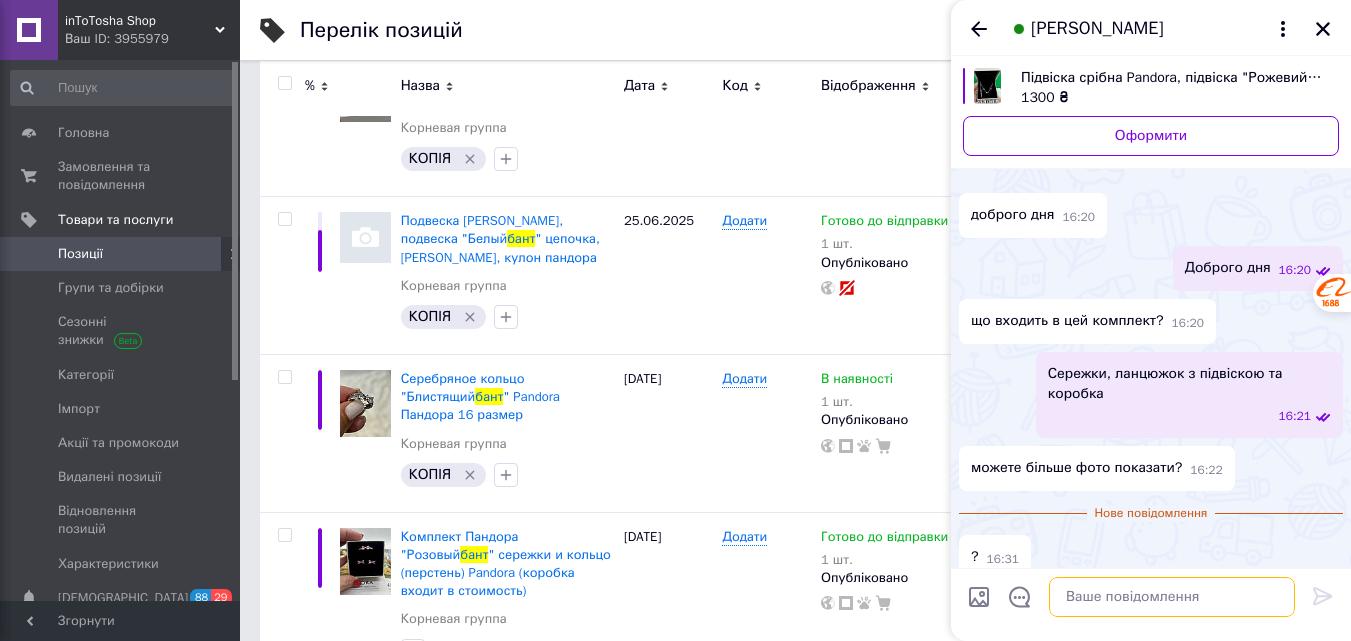 click at bounding box center (1172, 597) 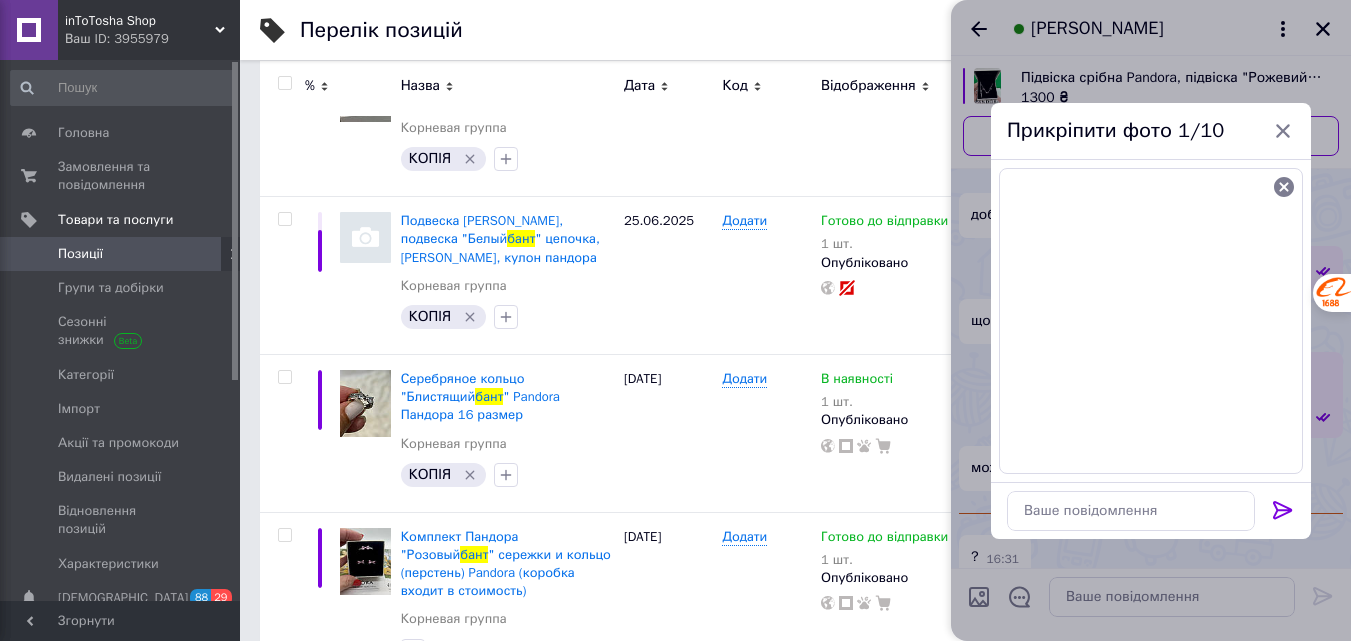 click 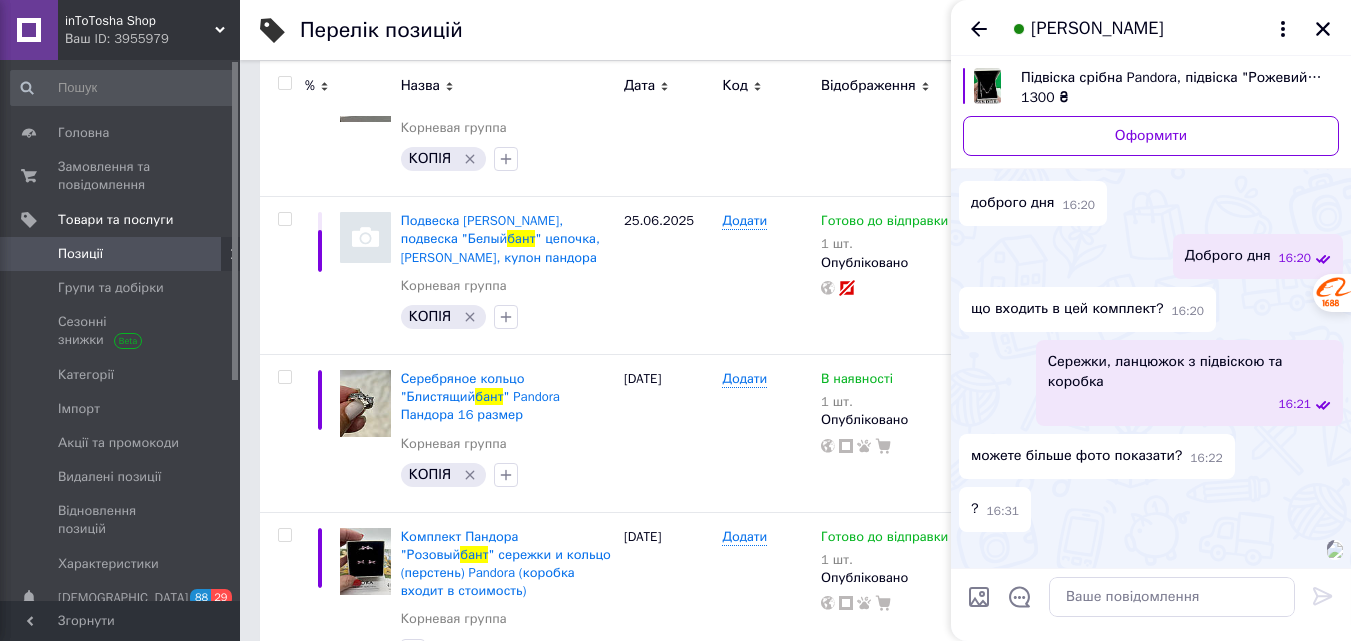 scroll, scrollTop: 184, scrollLeft: 0, axis: vertical 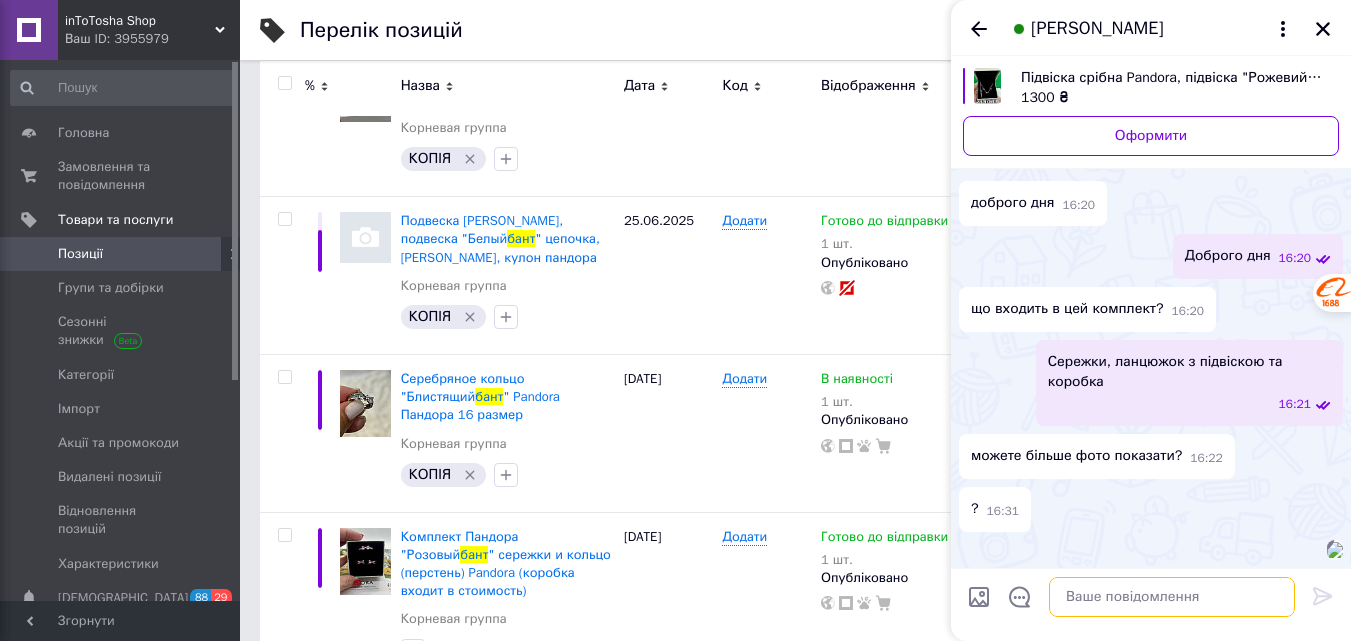 click at bounding box center [1172, 597] 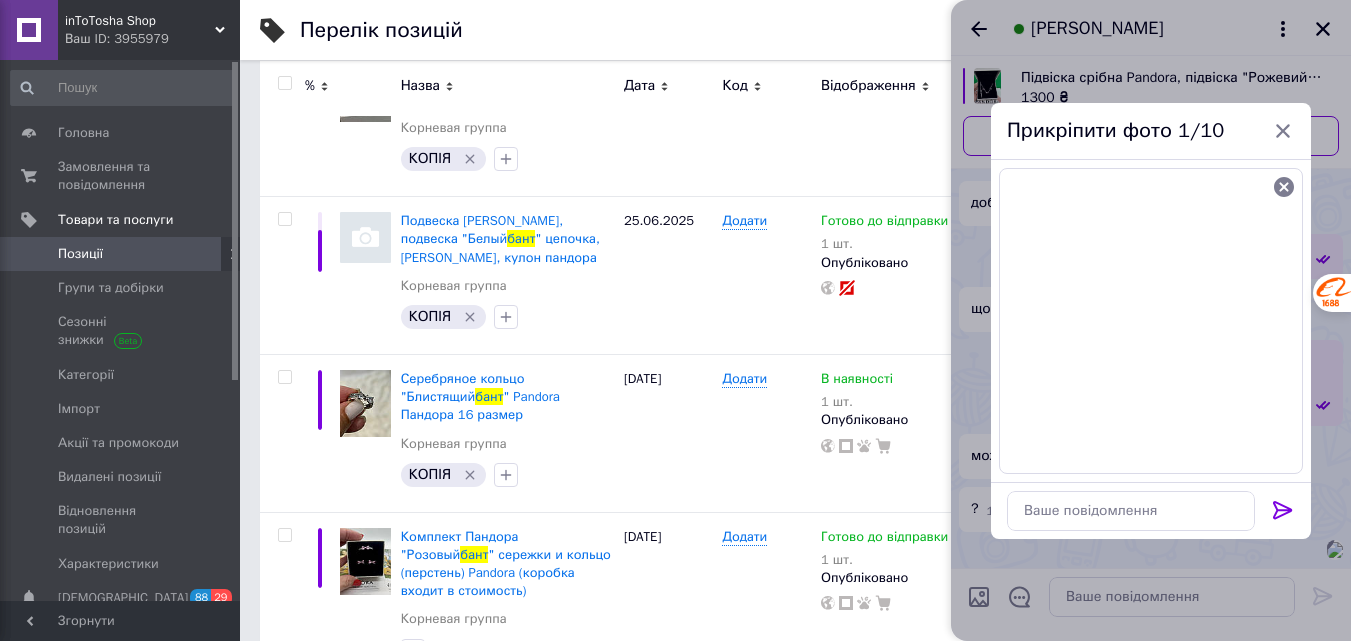 click 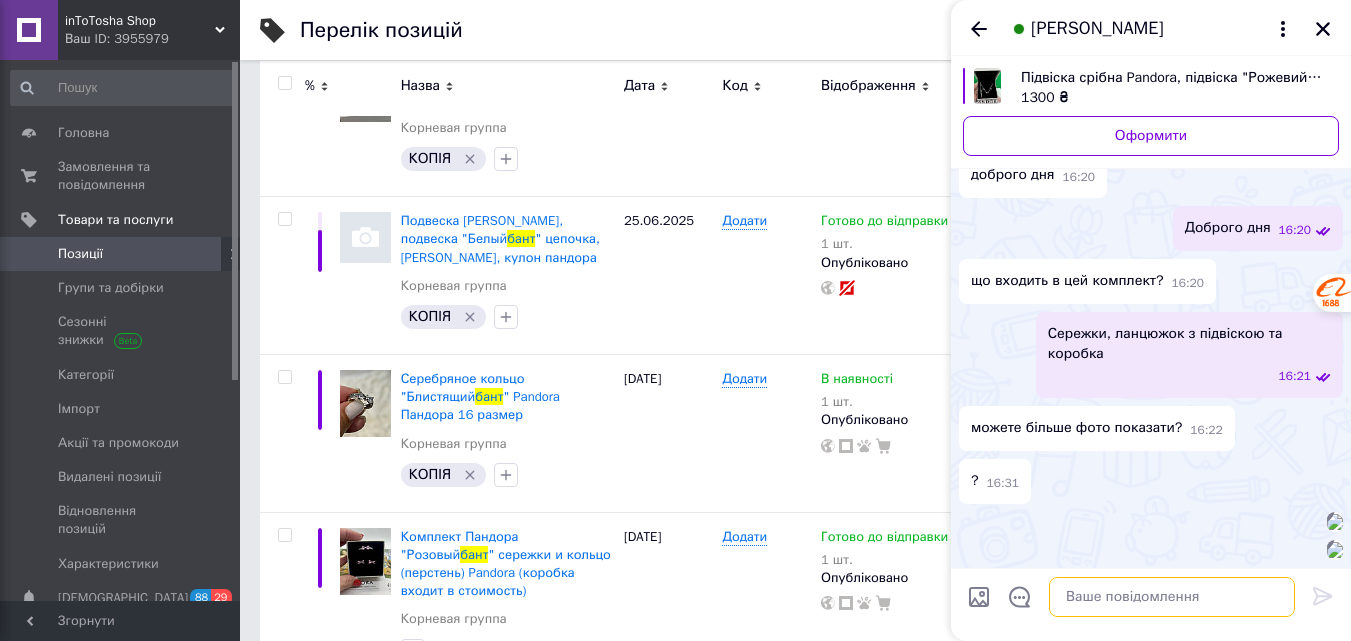 click at bounding box center [1172, 597] 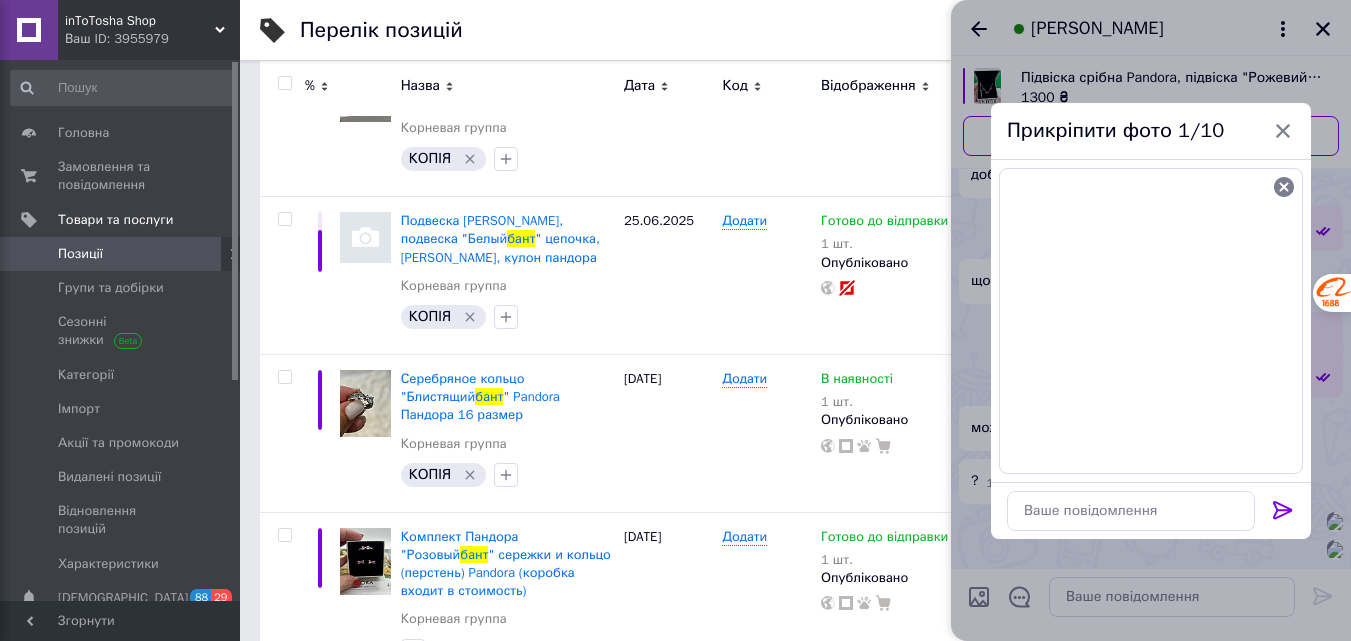 click 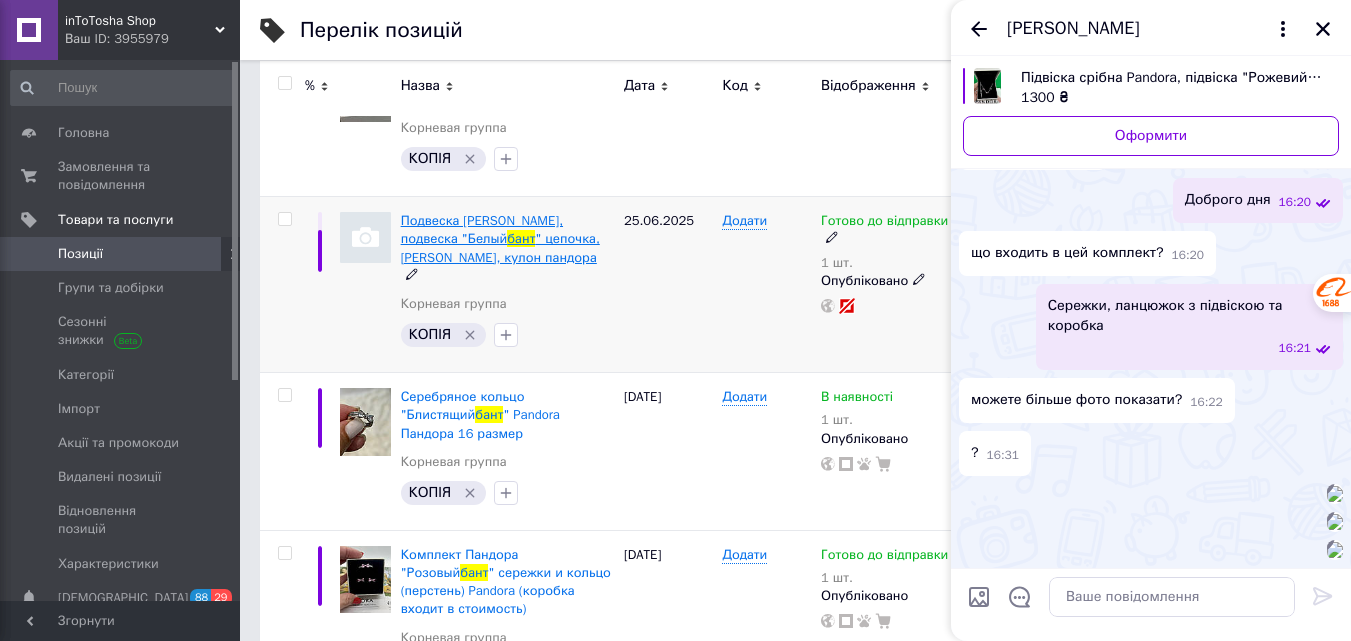 click on "Подвеска [PERSON_NAME], подвеска "Белый" at bounding box center (482, 229) 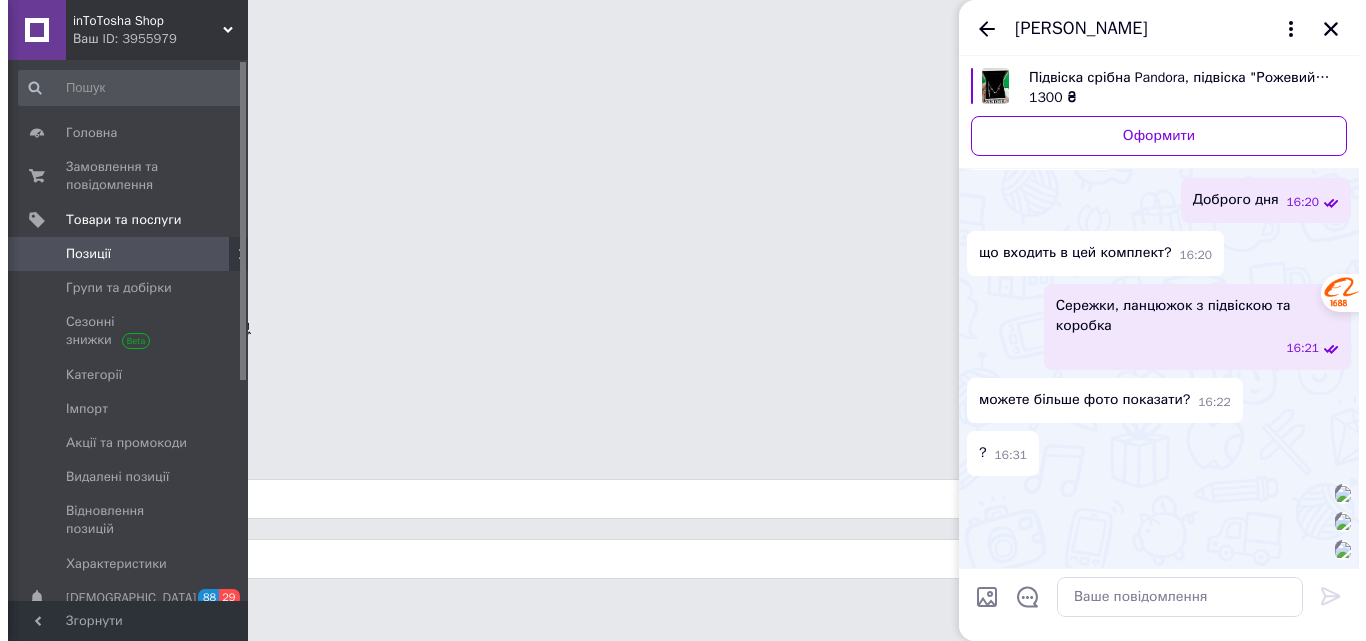 scroll, scrollTop: 0, scrollLeft: 0, axis: both 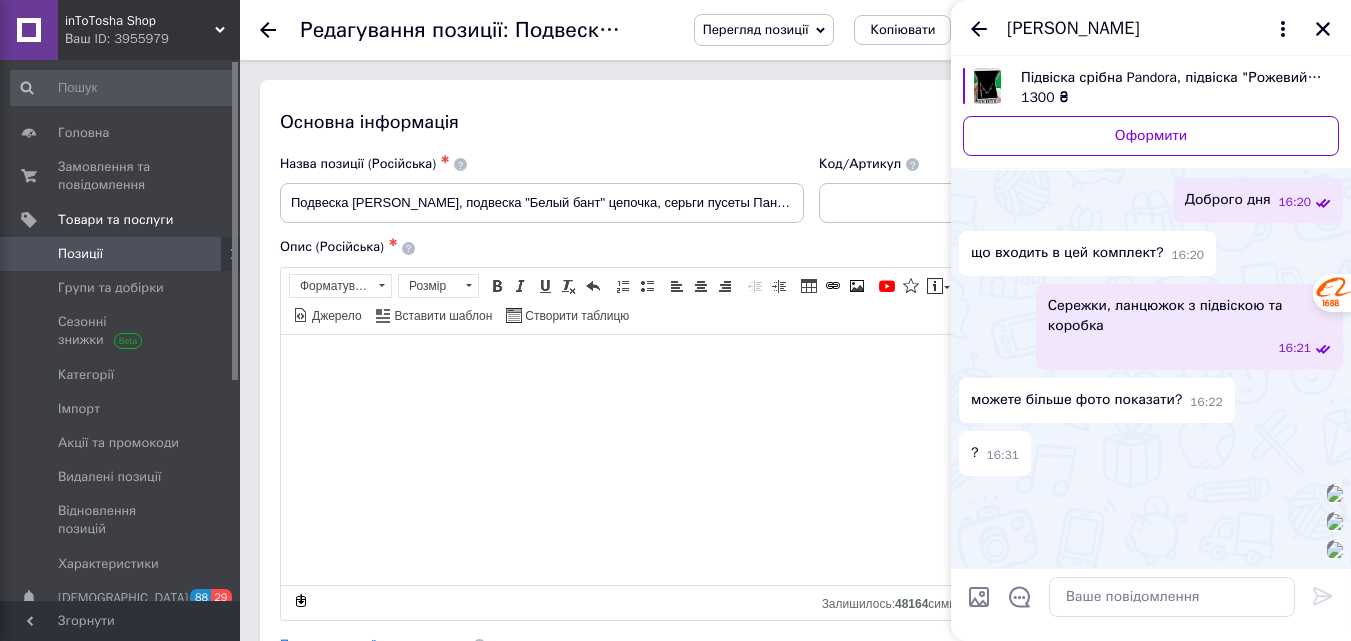 click on "Основна інформація Назва позиції (Російська) ✱ Подвеска [PERSON_NAME], подвеска "Белый бант" цепочка, серьги пусеты Пандора, кулон пандора Код/Артикул Опис (Російська) ✱ Описание украшений [PERSON_NAME] подвеска Pandora "Бант"
Серебряная подвеска "Красное сердце" от Pandora — это романтичный символ чувств и утончённости. Изготовлена из высококачественного стерлингового серебра 925 пробы, подвеска украшена яркой эмалью в форме красного сердца. Её элегантный дизайн идеально сочетается с другими украшениями бренда.
Материал
Особенности
Назначение" at bounding box center [645, 638] 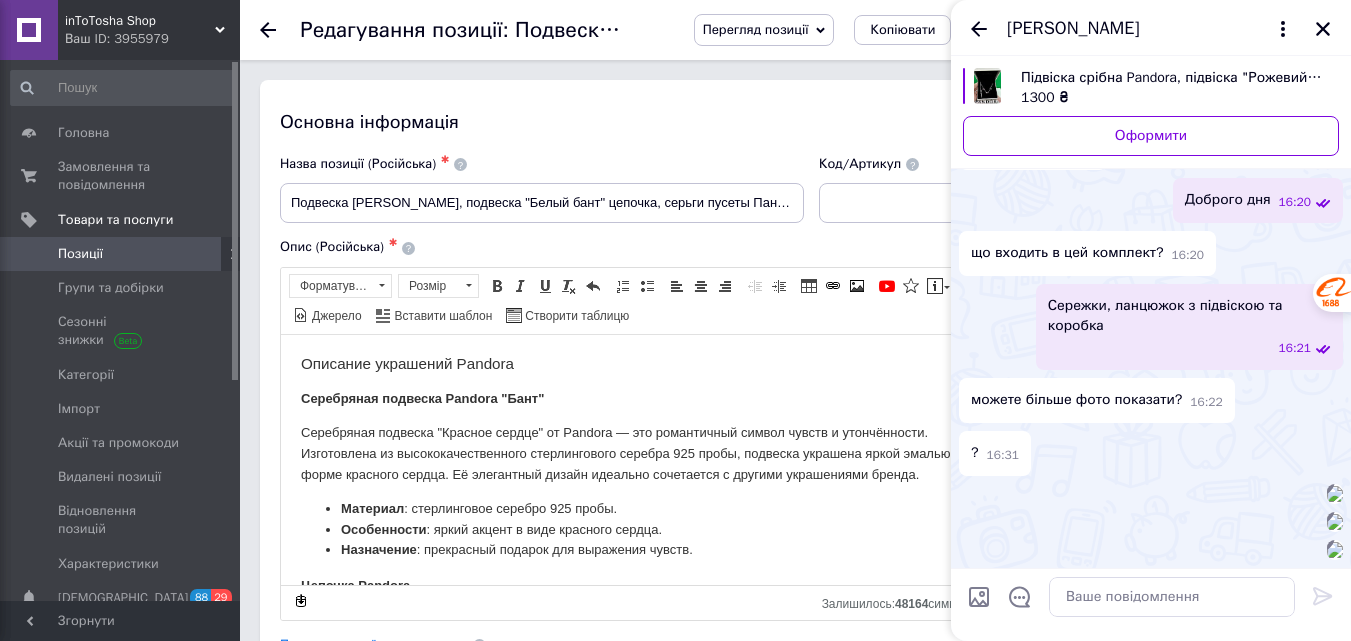 scroll, scrollTop: 0, scrollLeft: 0, axis: both 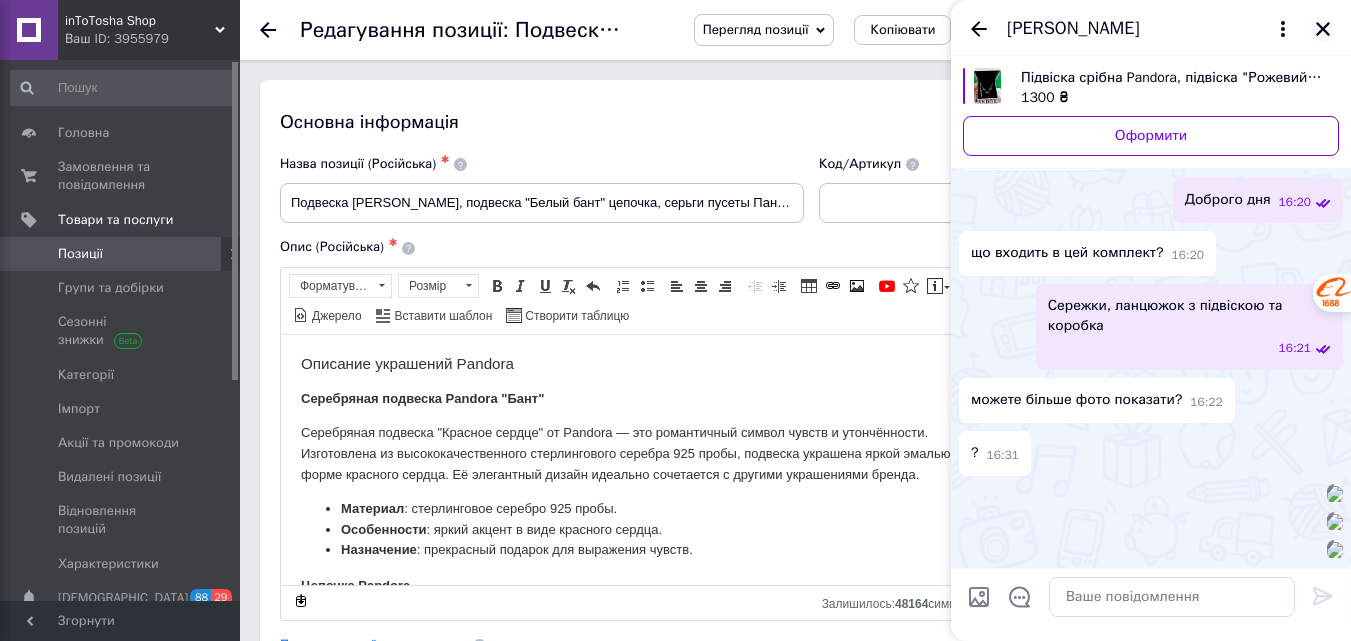 click 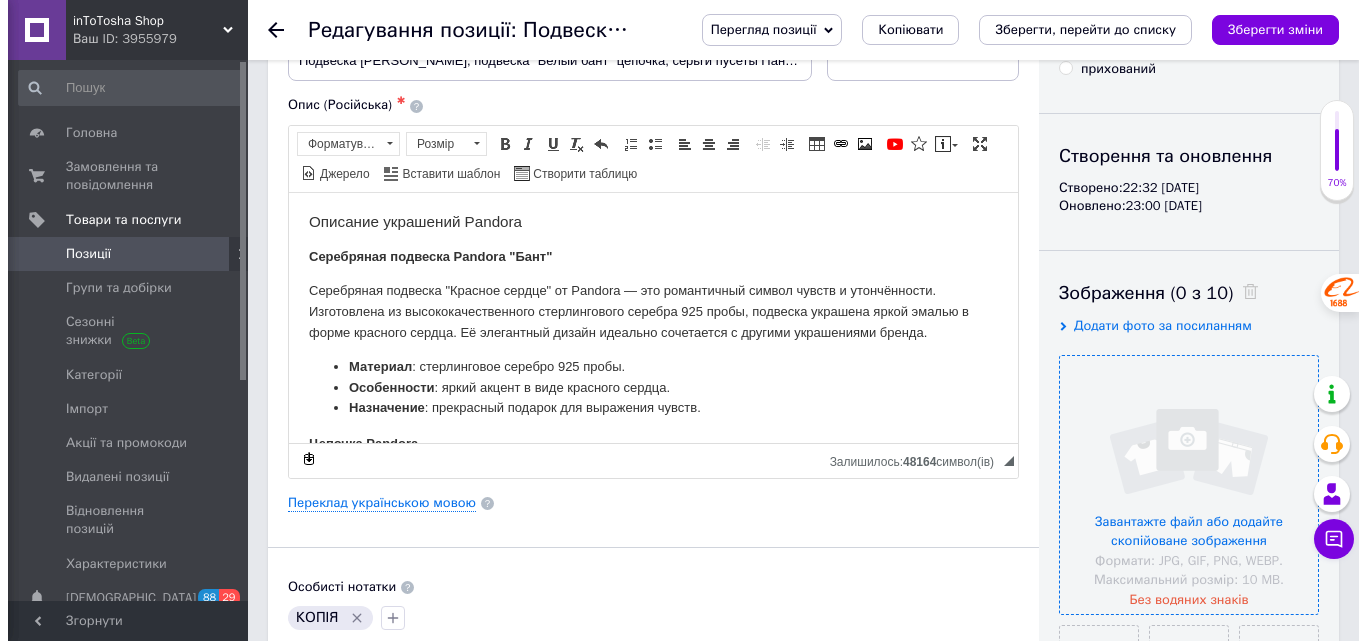 scroll, scrollTop: 200, scrollLeft: 0, axis: vertical 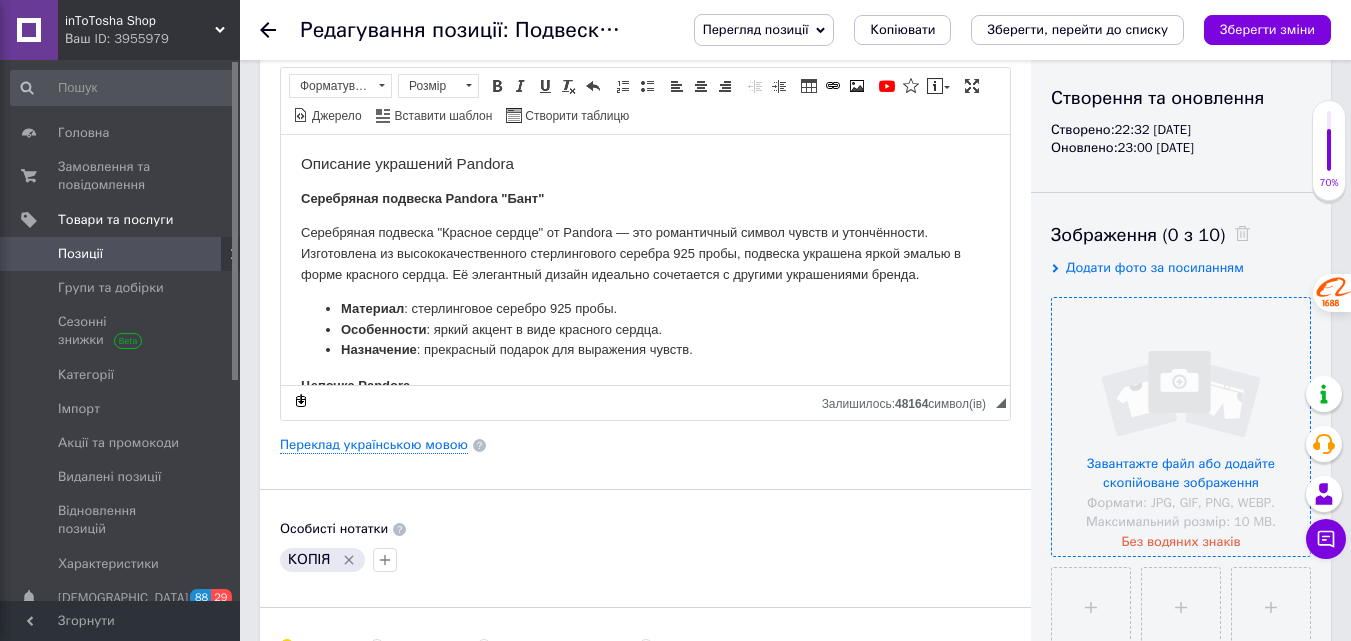 click at bounding box center (1181, 427) 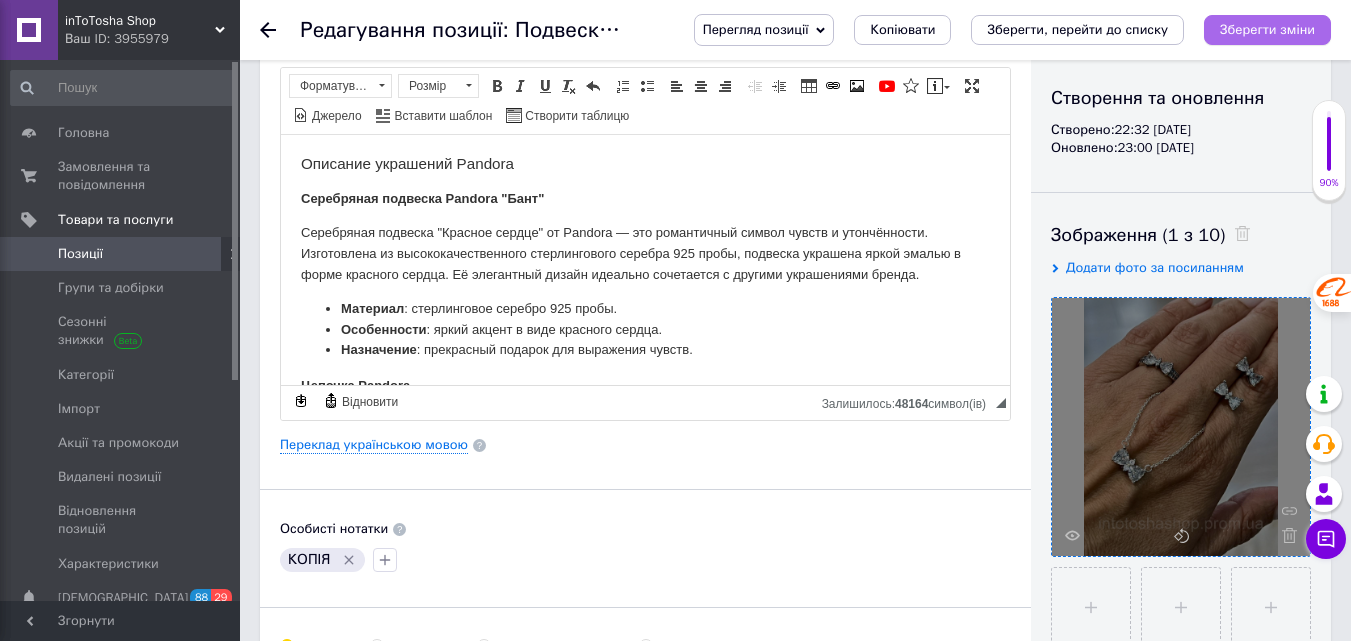 drag, startPoint x: 1260, startPoint y: 34, endPoint x: 460, endPoint y: 65, distance: 800.6004 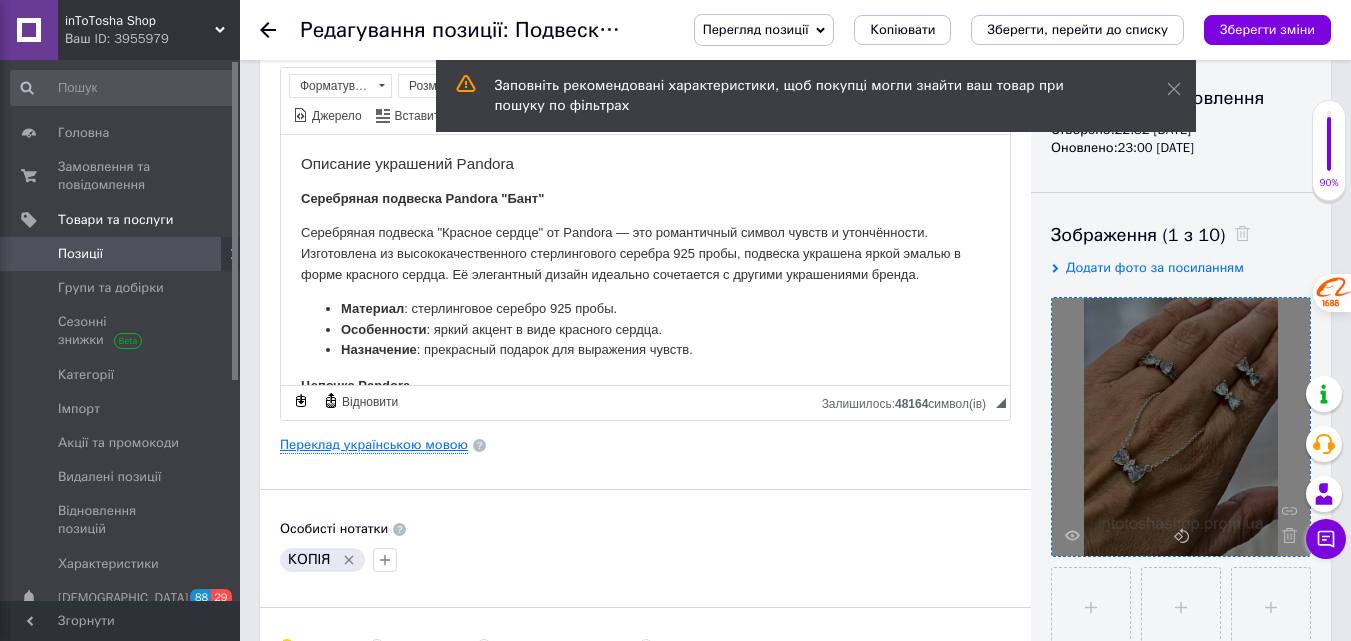 click on "Переклад українською мовою" at bounding box center [374, 445] 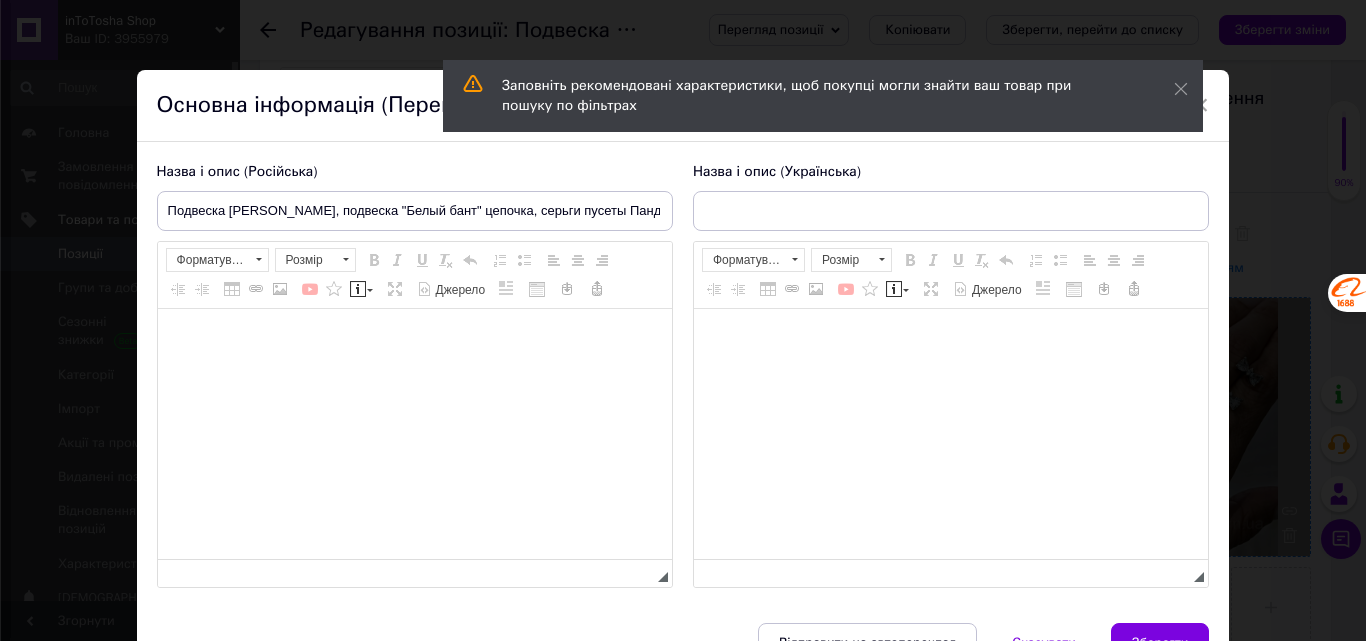 type on "Підвіска срібна Pandora, підвіска "Білий бант" ланцюжок, сережки пусети Пандора , кулон пандора" 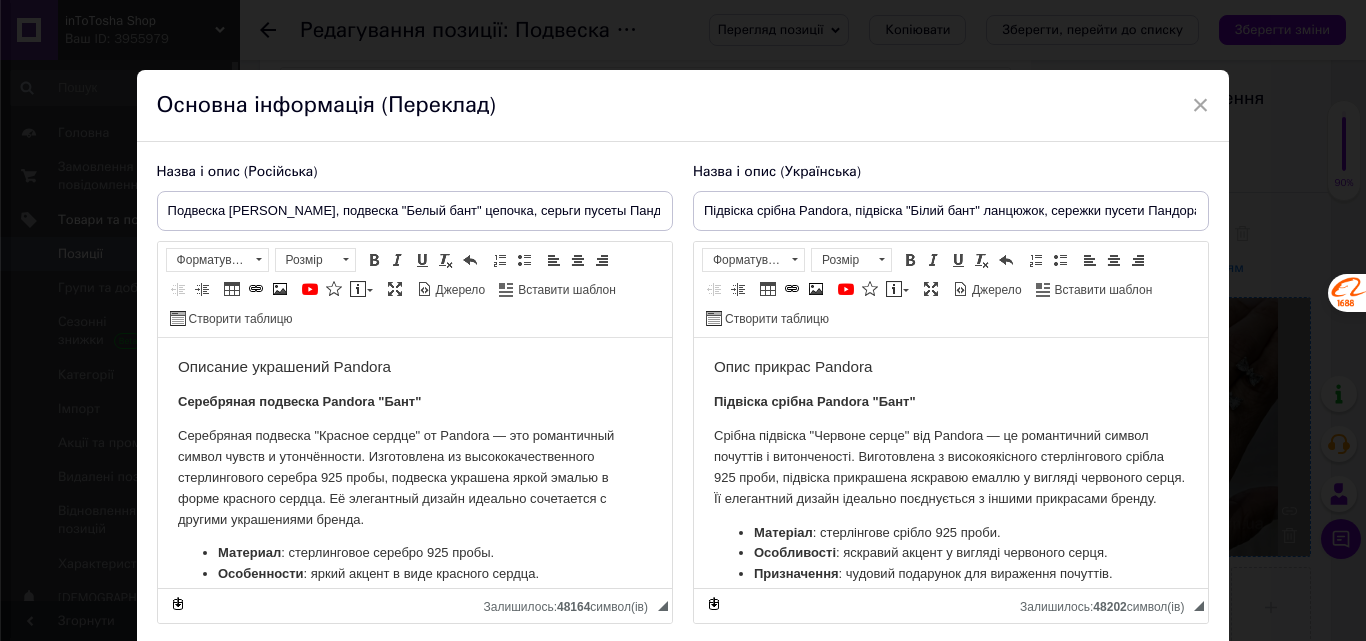 scroll, scrollTop: 0, scrollLeft: 0, axis: both 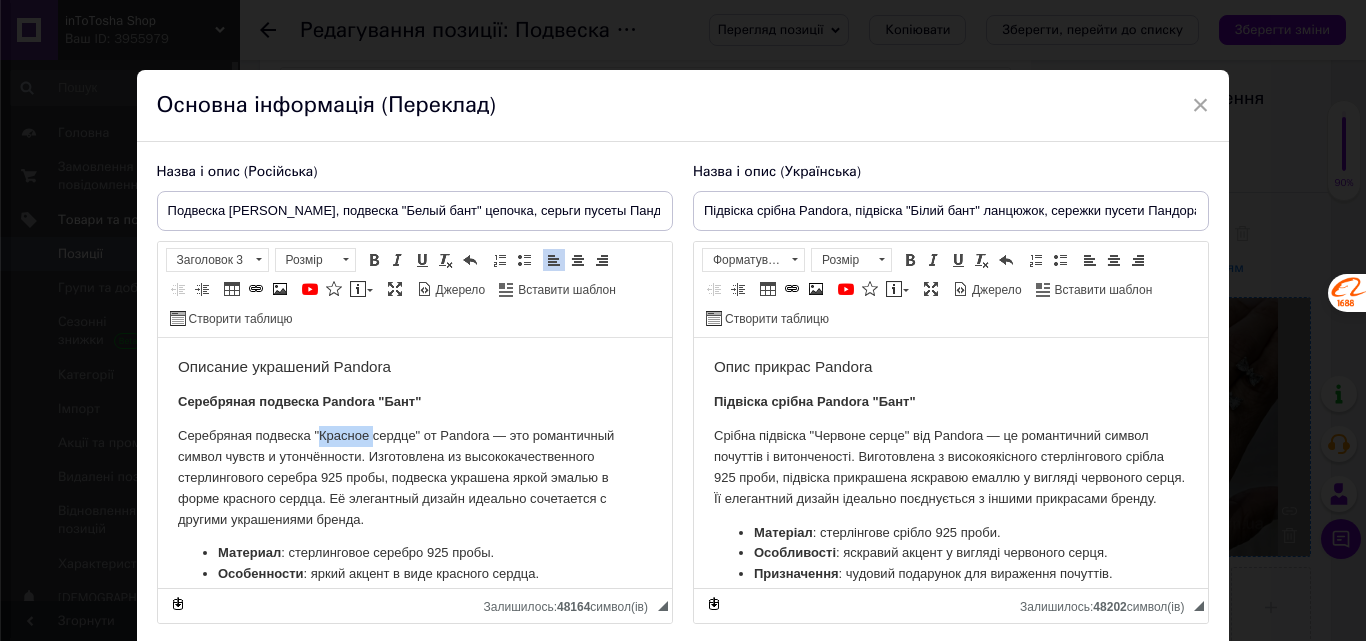 drag, startPoint x: 372, startPoint y: 432, endPoint x: 320, endPoint y: 429, distance: 52.086468 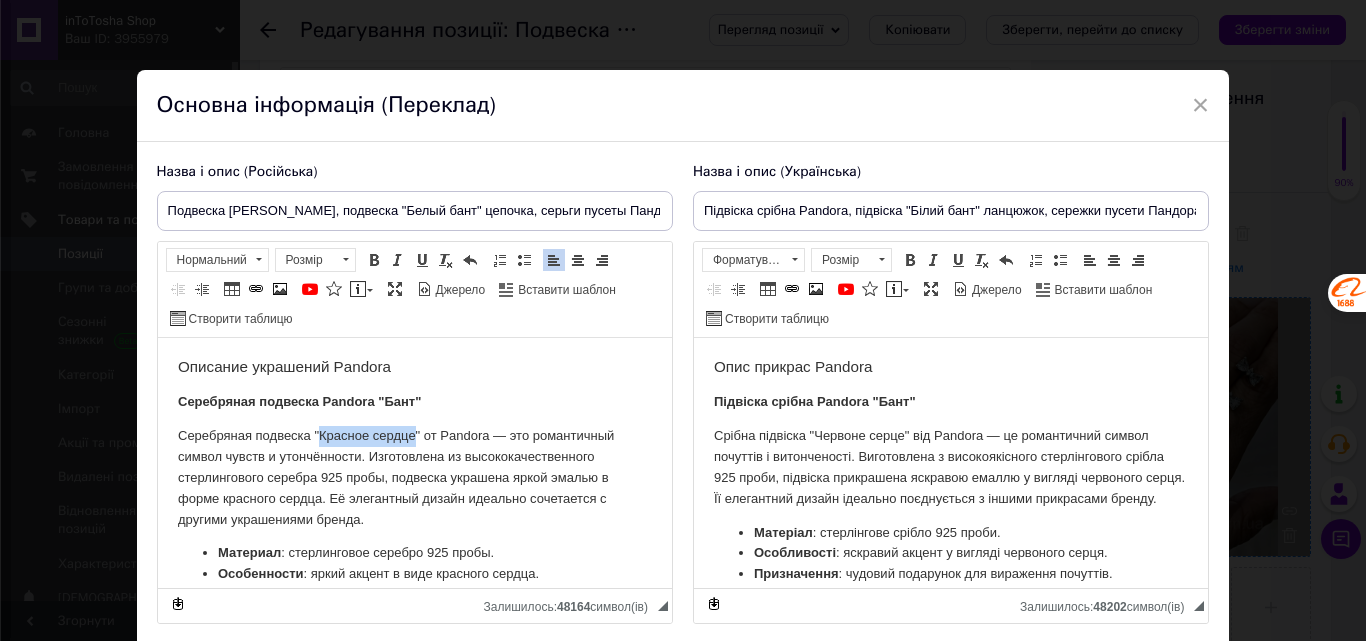 drag, startPoint x: 414, startPoint y: 430, endPoint x: 317, endPoint y: 424, distance: 97.18539 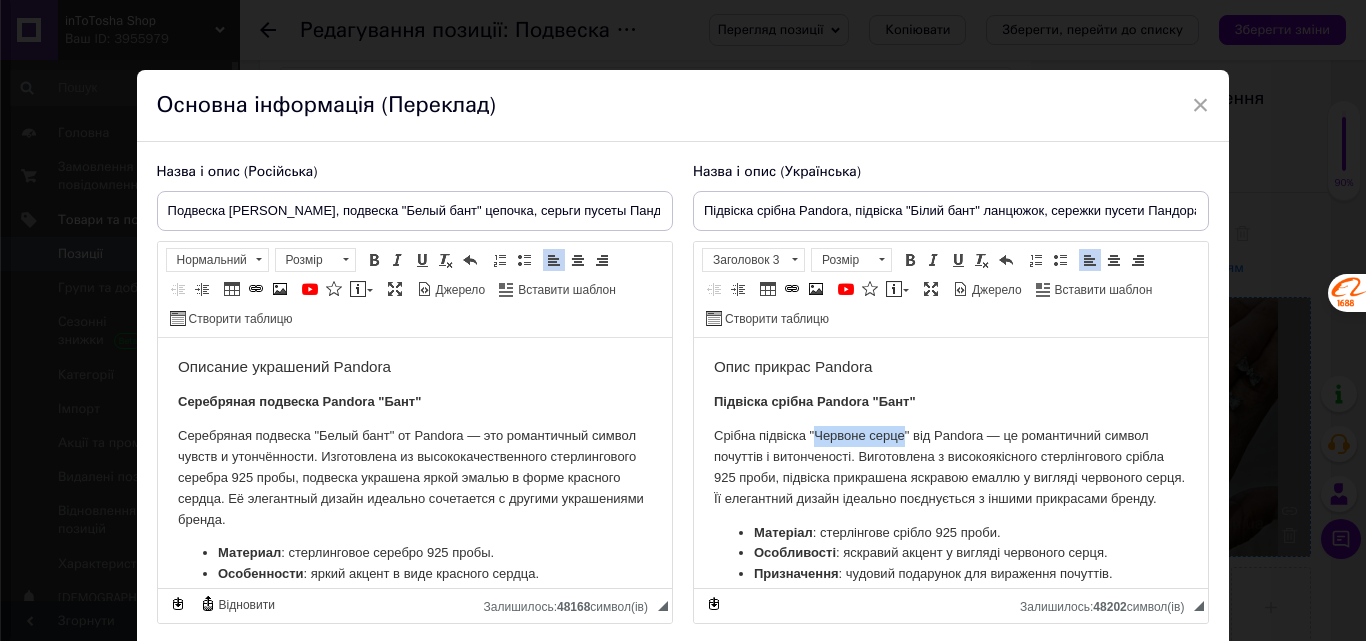 drag, startPoint x: 901, startPoint y: 432, endPoint x: 815, endPoint y: 433, distance: 86.00581 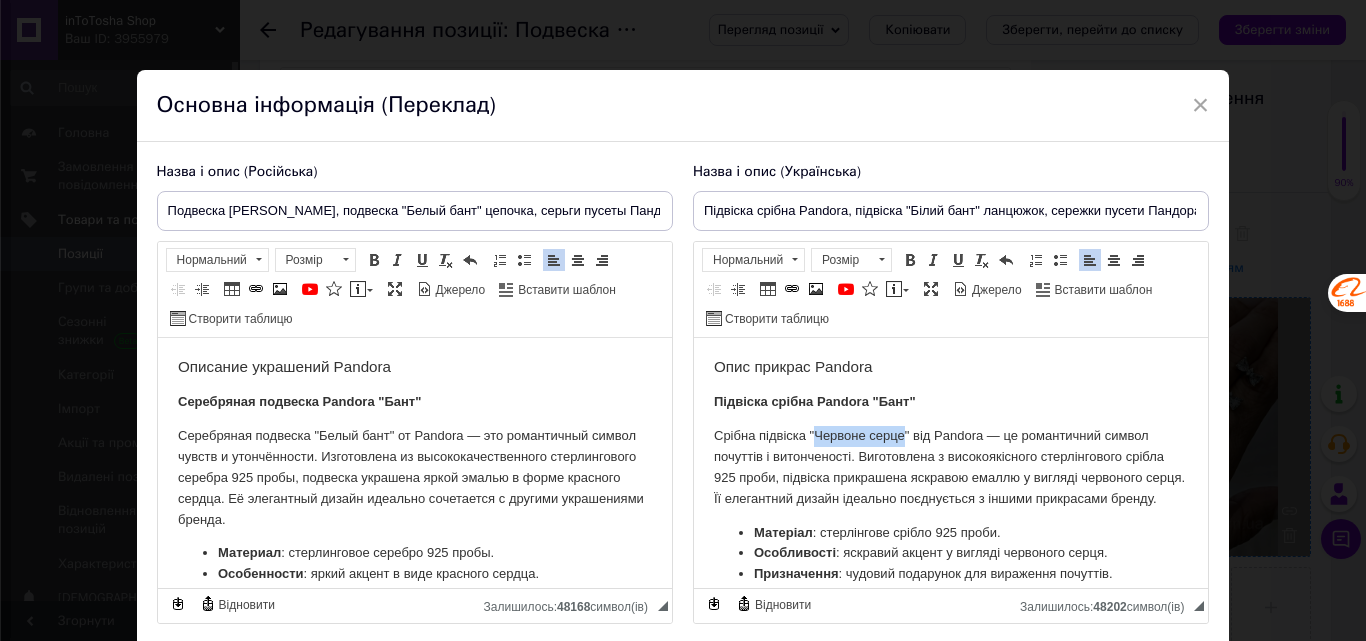 type 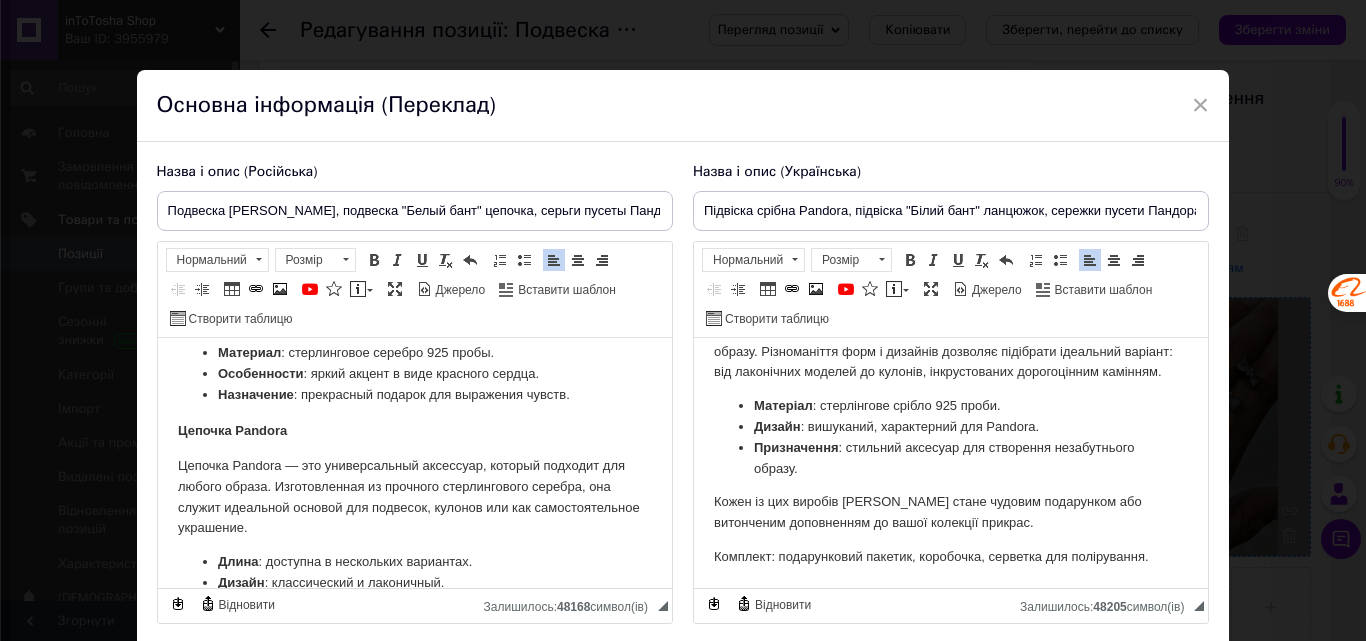 scroll, scrollTop: 694, scrollLeft: 0, axis: vertical 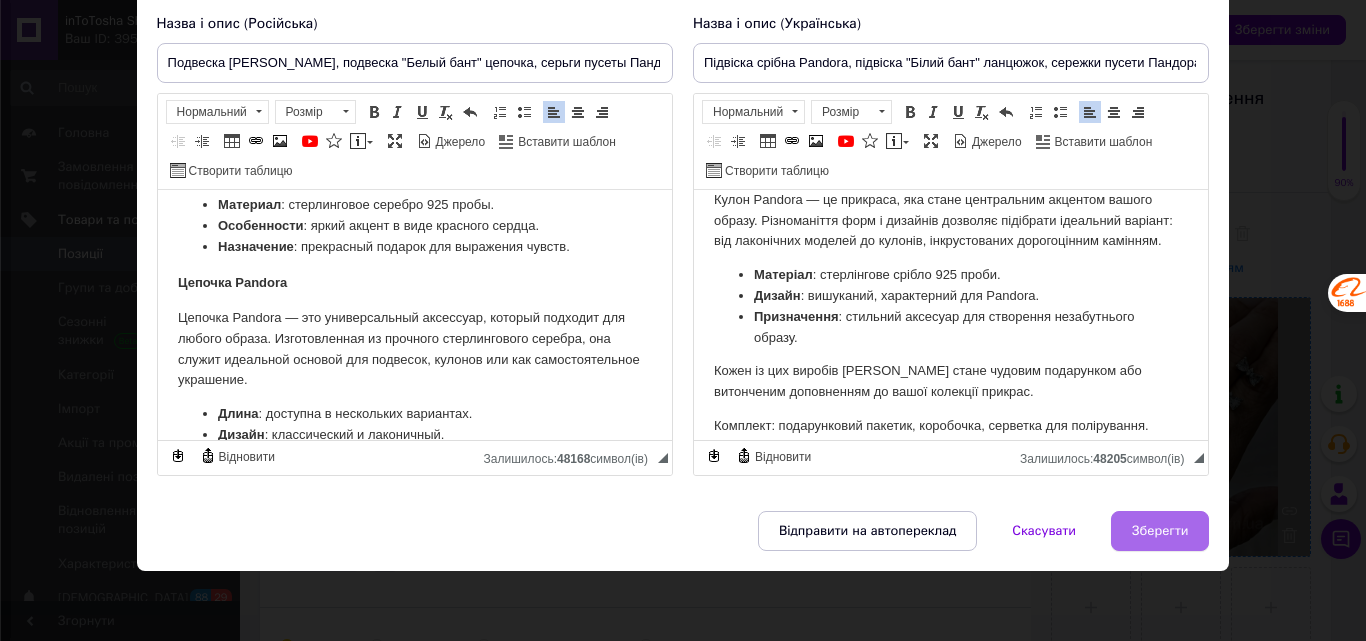click on "Зберегти" at bounding box center [1160, 531] 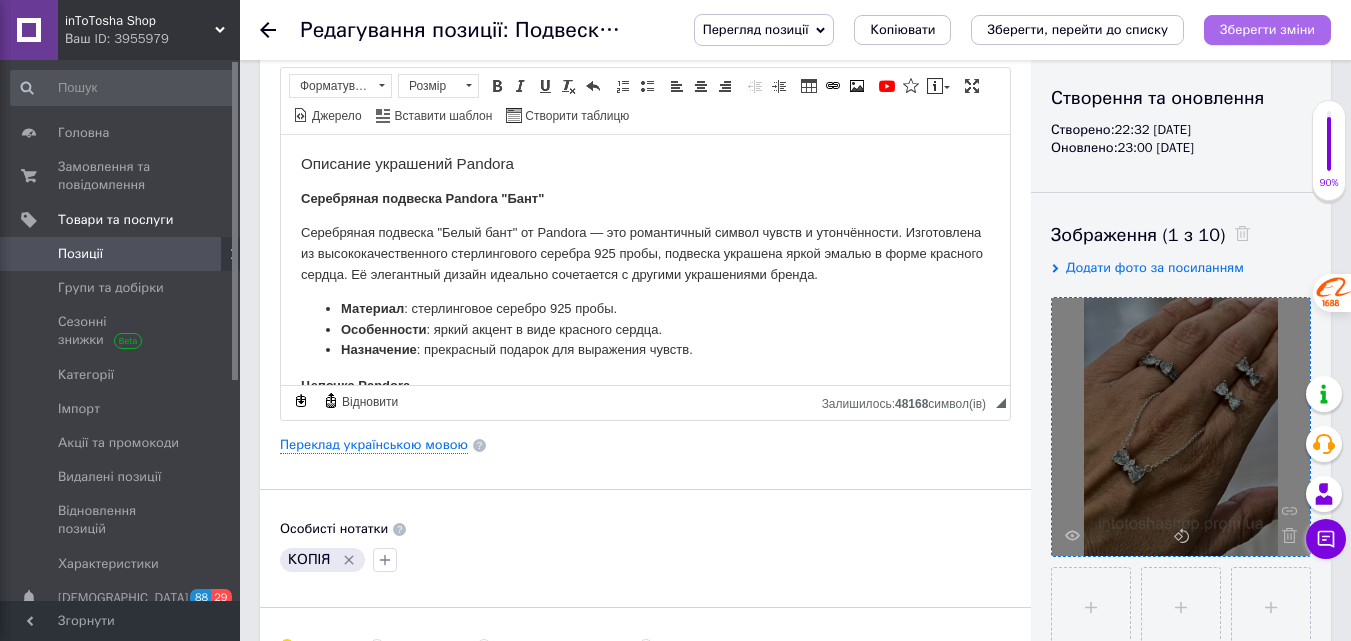 click on "Зберегти зміни" at bounding box center (1267, 29) 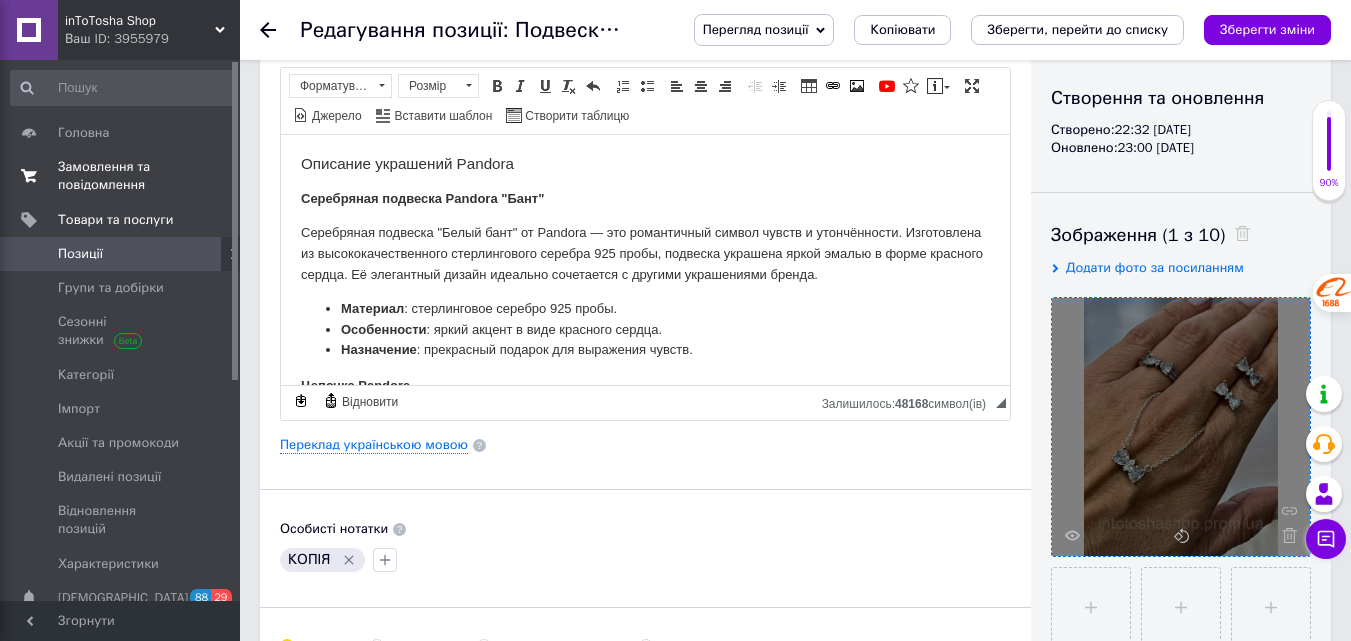 click on "Замовлення та повідомлення" at bounding box center [121, 176] 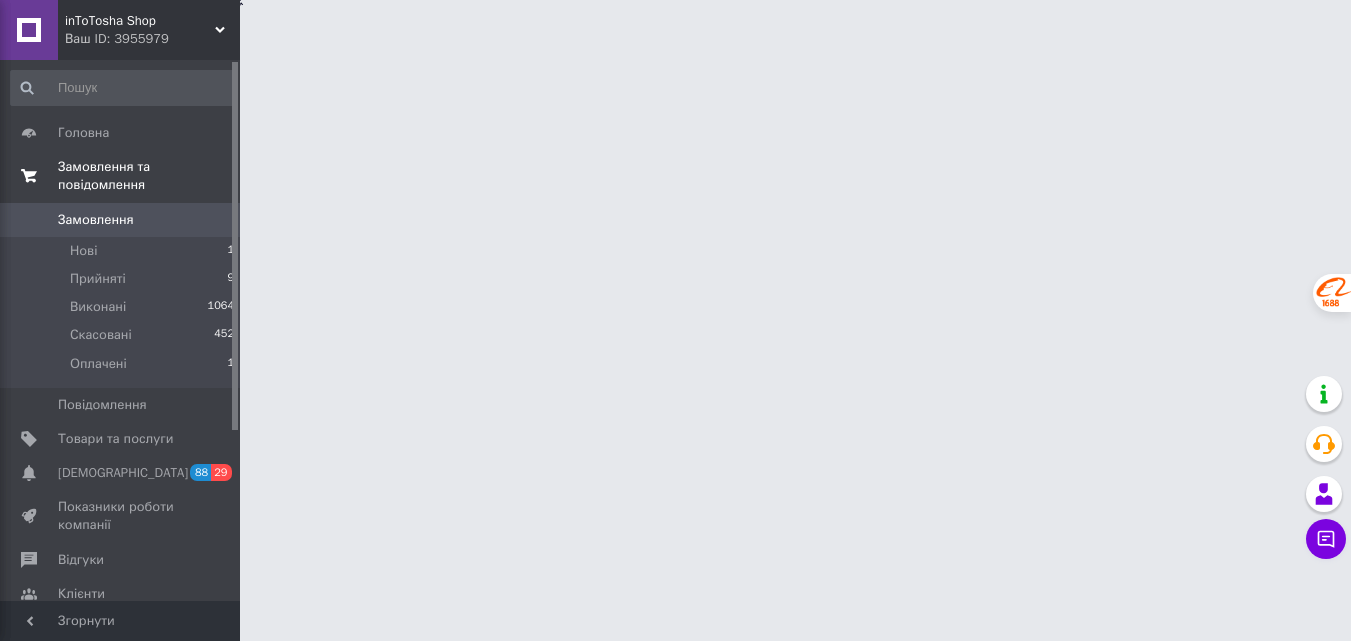 scroll, scrollTop: 0, scrollLeft: 0, axis: both 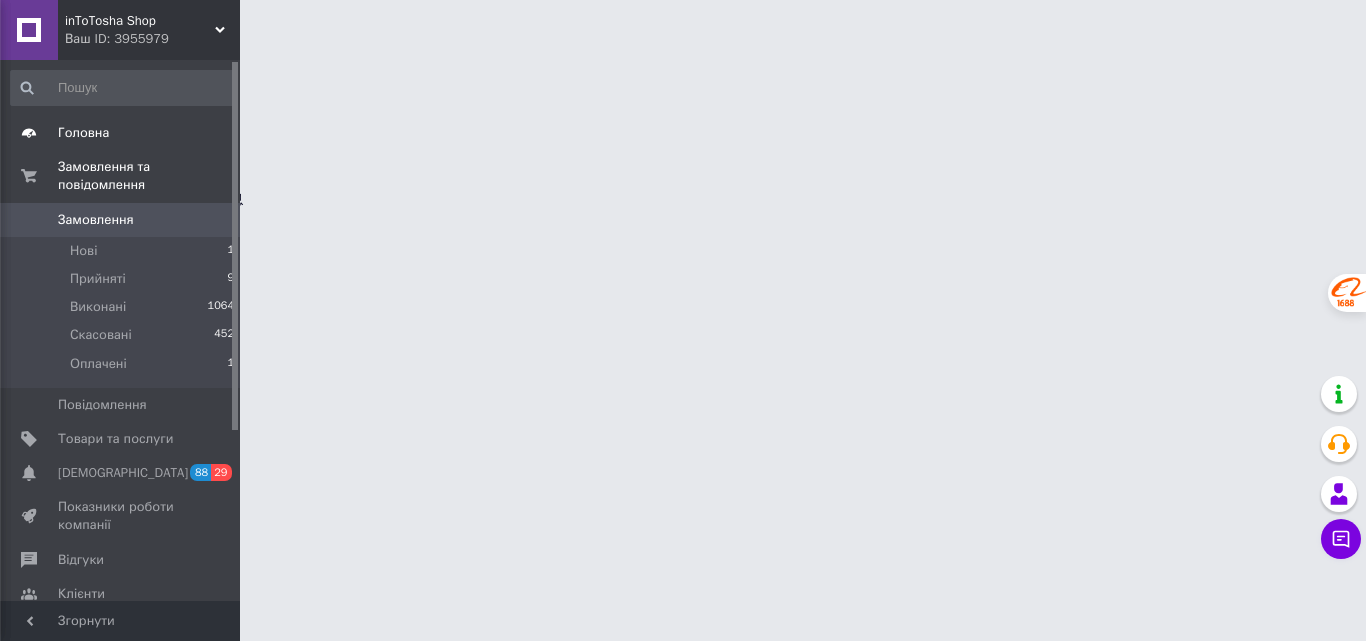 click on "Головна" at bounding box center (83, 133) 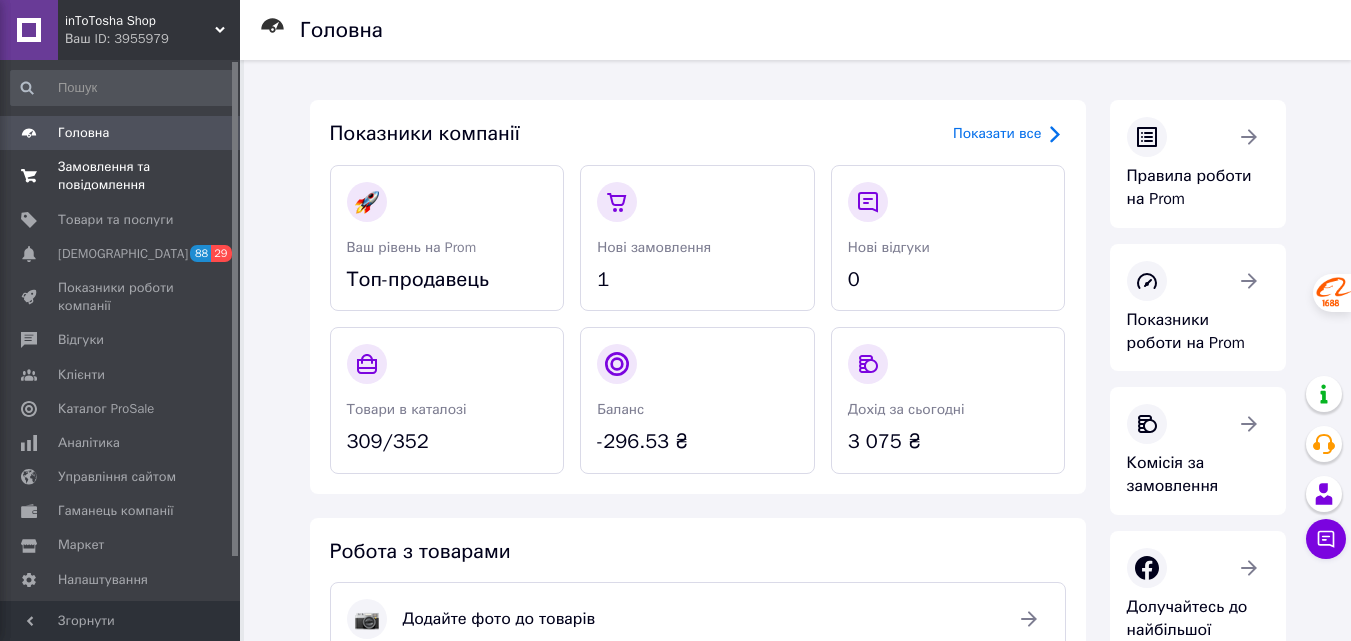 click on "Замовлення та повідомлення" at bounding box center (121, 176) 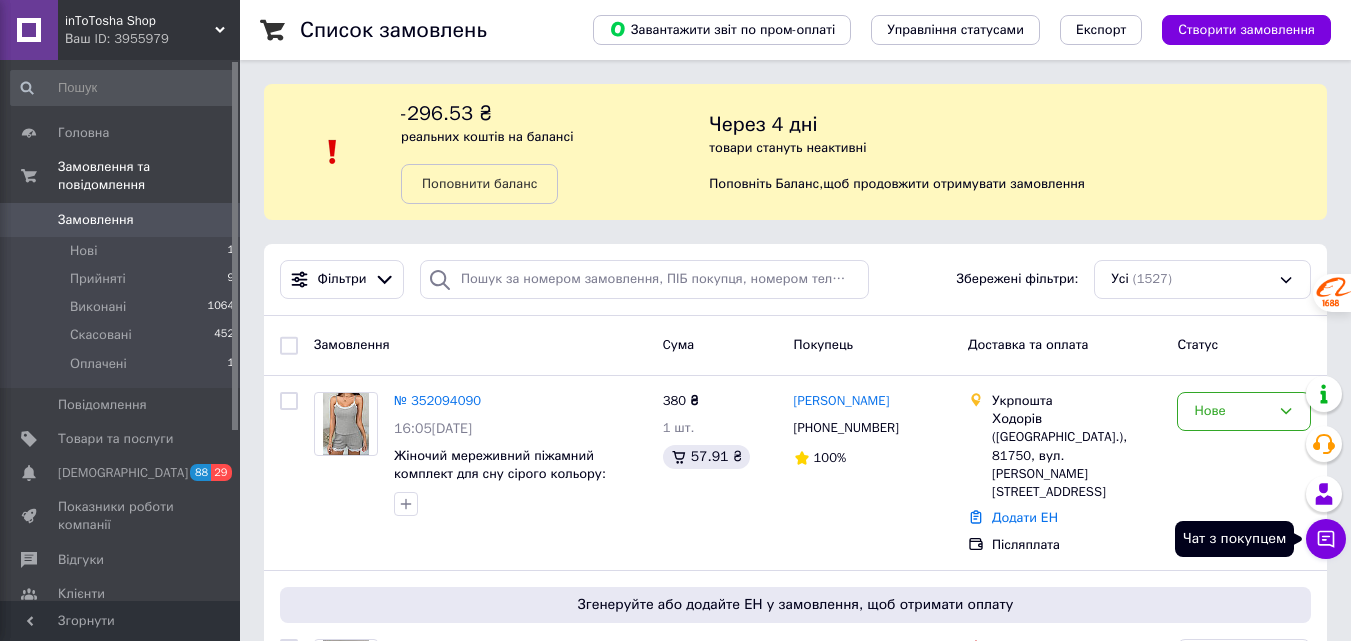click 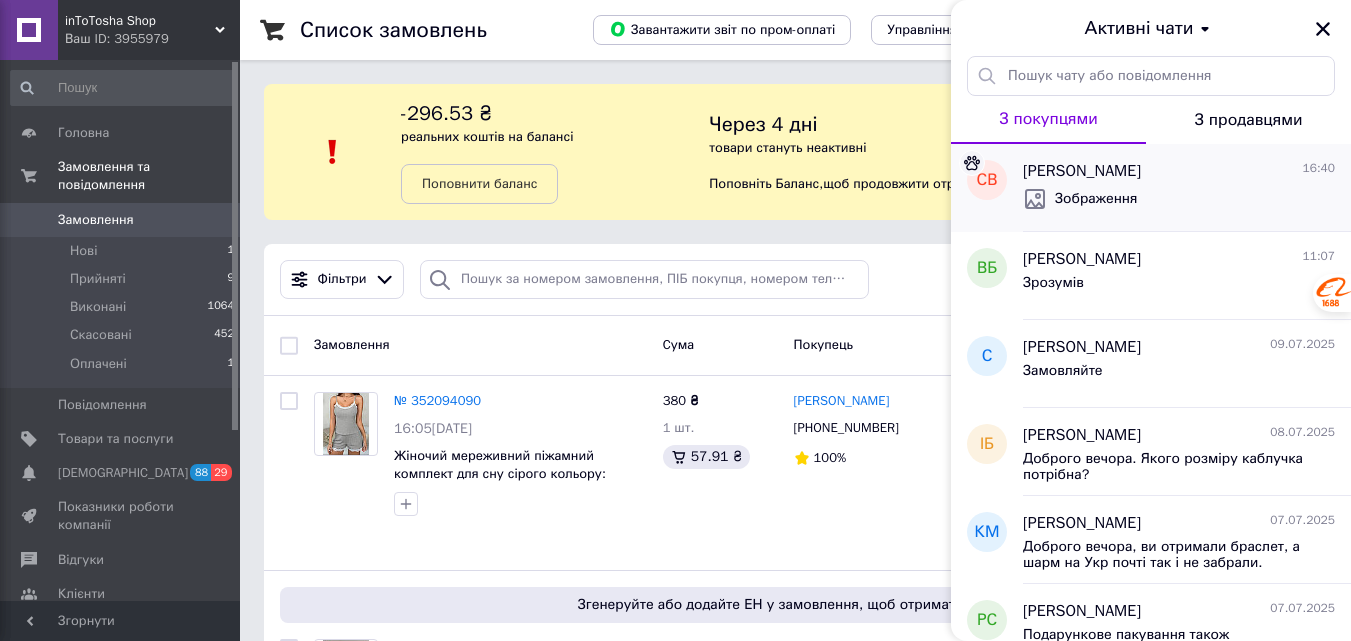 click on "Зображення" at bounding box center (1080, 199) 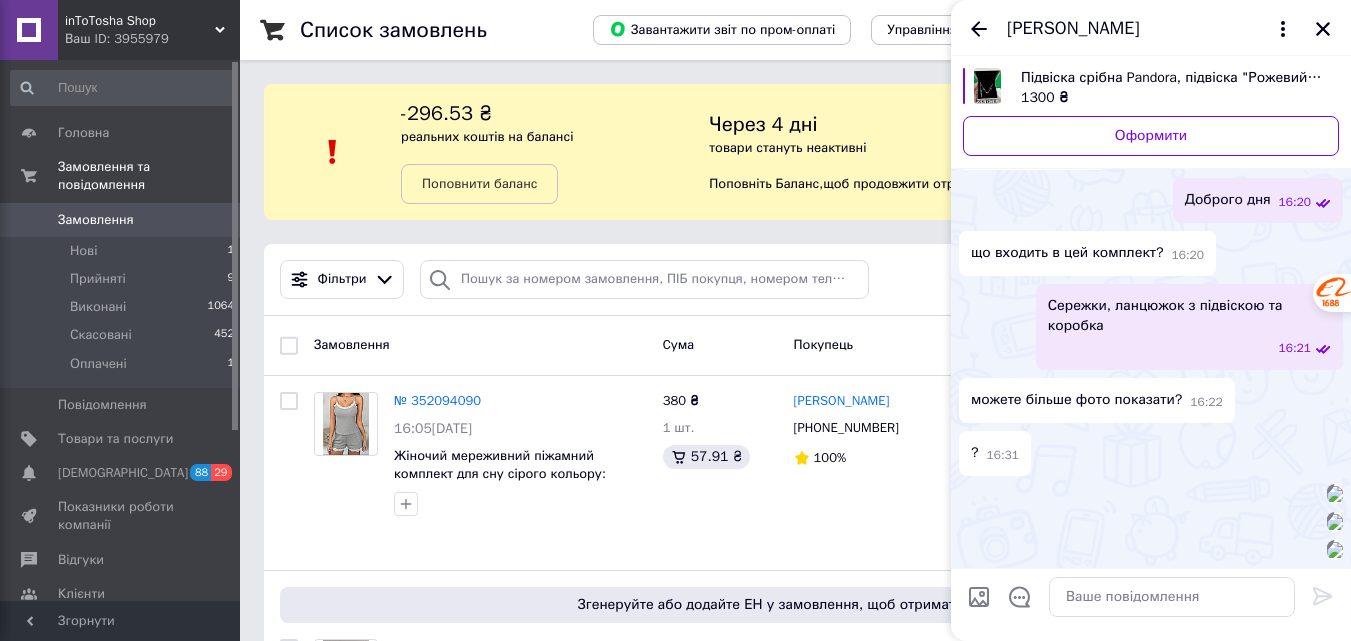scroll, scrollTop: 0, scrollLeft: 0, axis: both 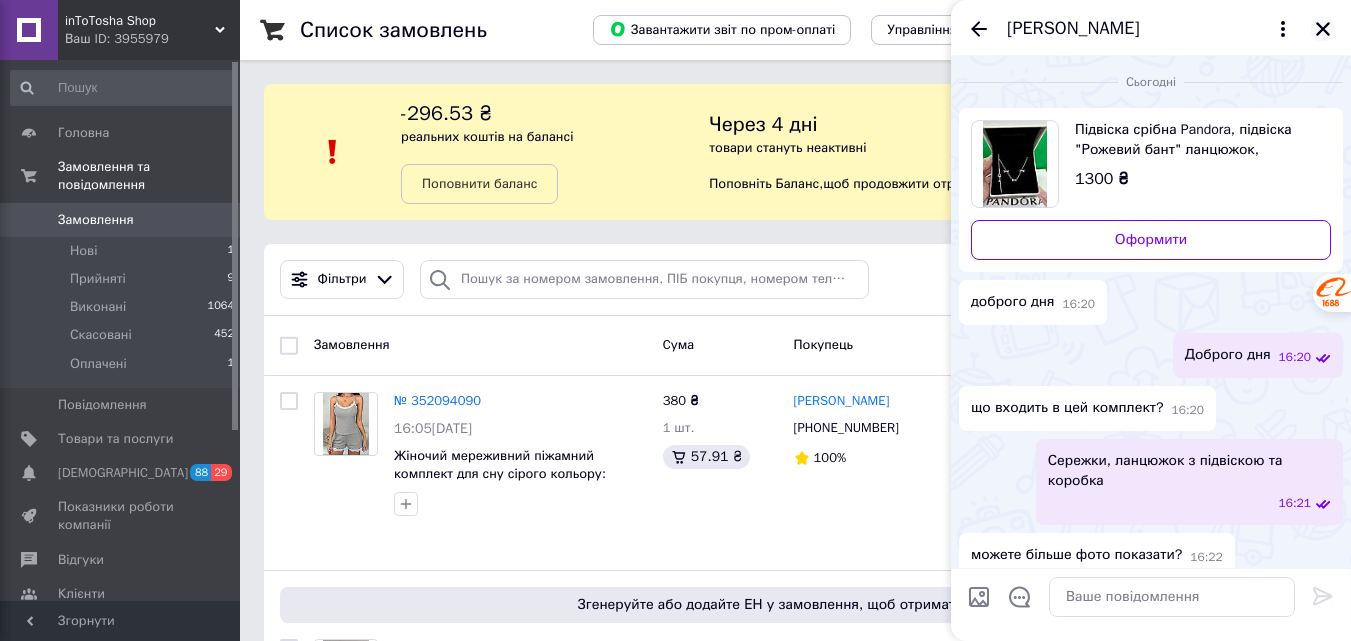 click 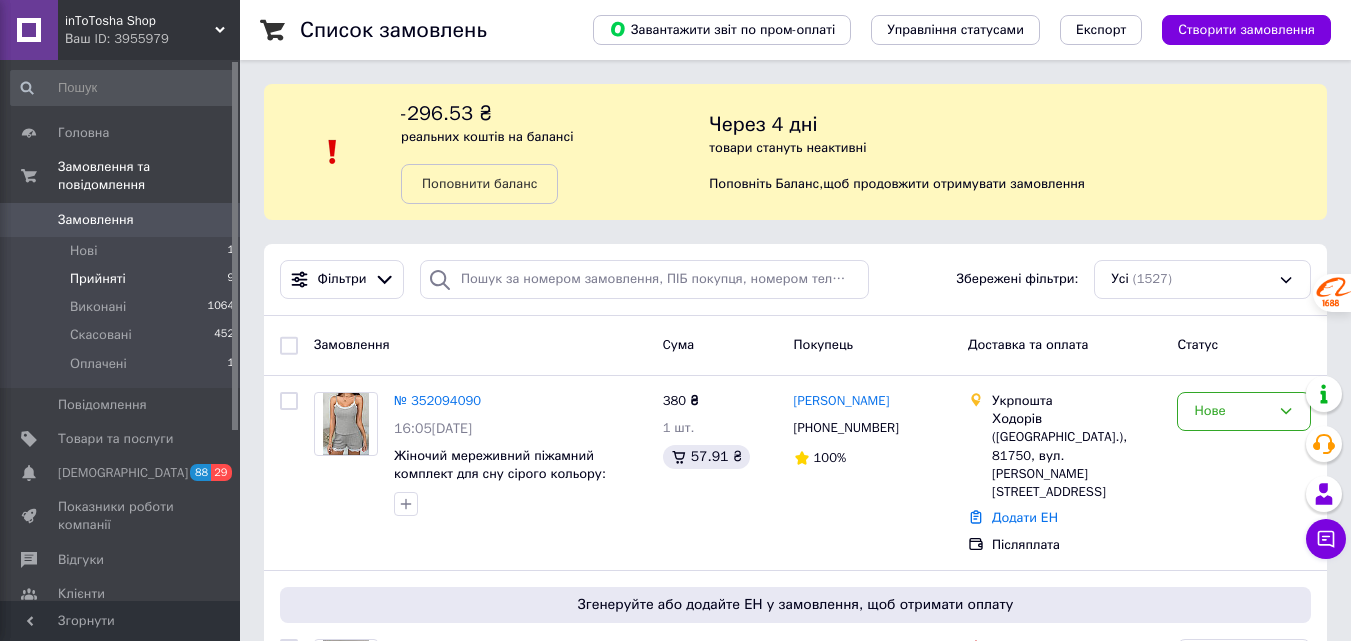 click on "Прийняті" at bounding box center [98, 279] 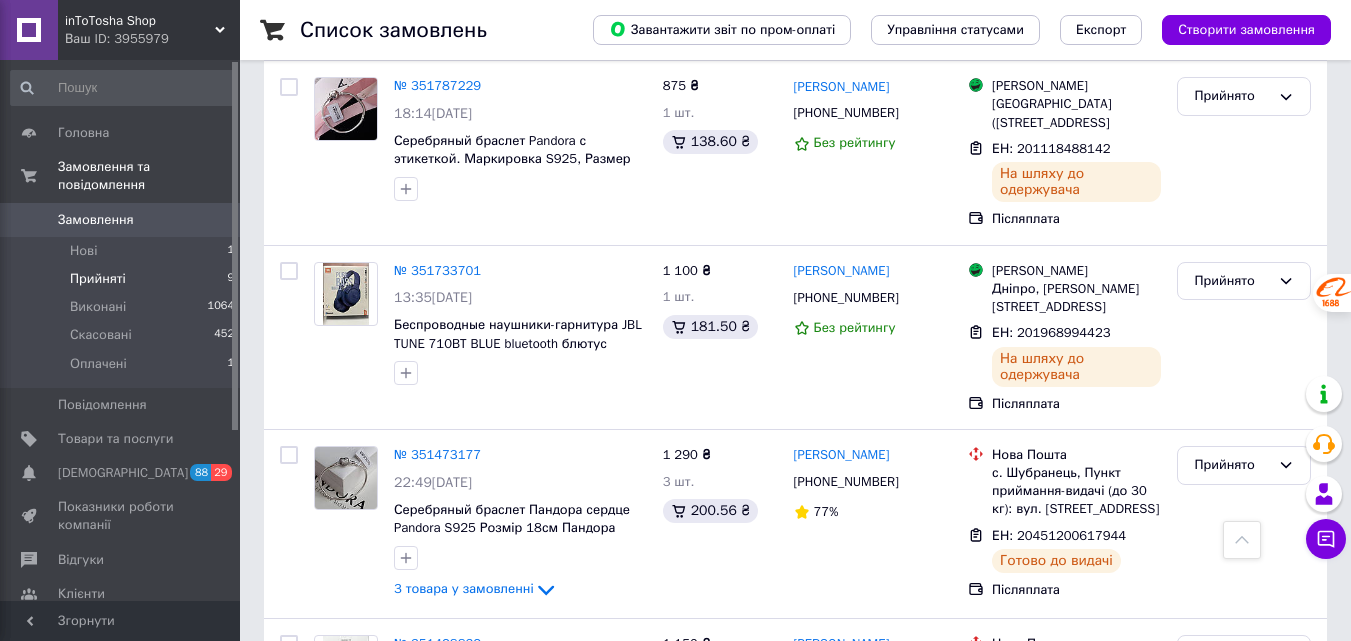 scroll, scrollTop: 1010, scrollLeft: 0, axis: vertical 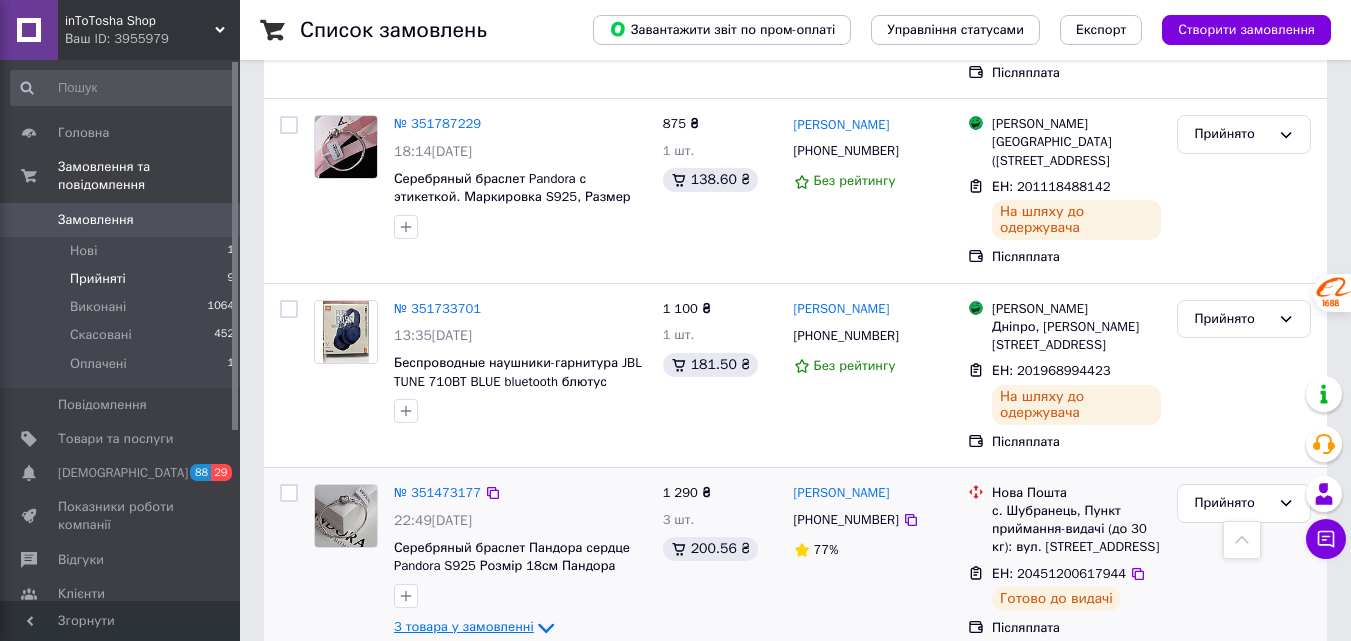 click 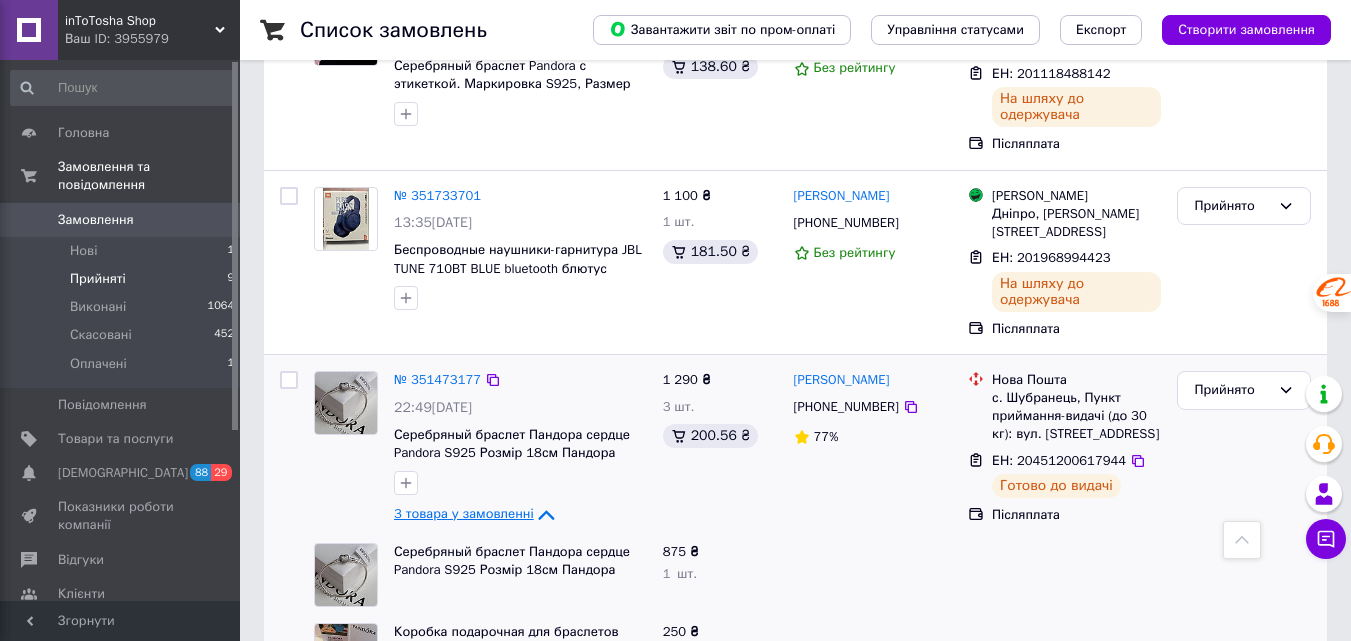 scroll, scrollTop: 1210, scrollLeft: 0, axis: vertical 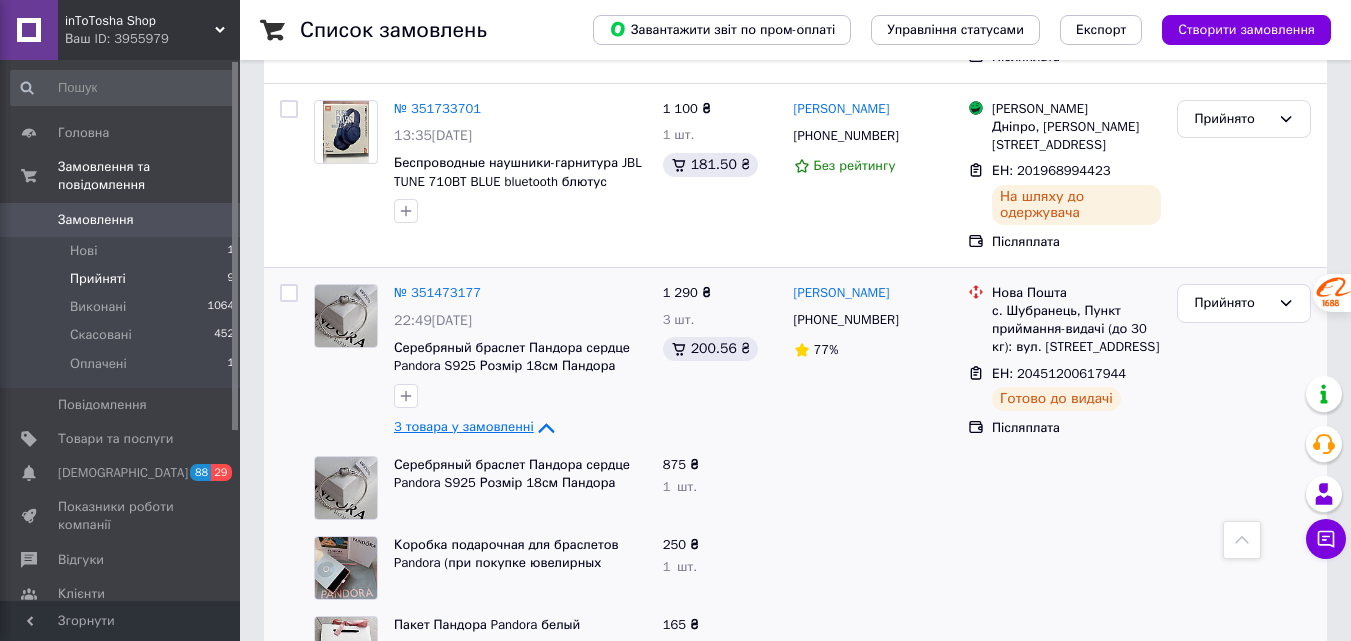 click 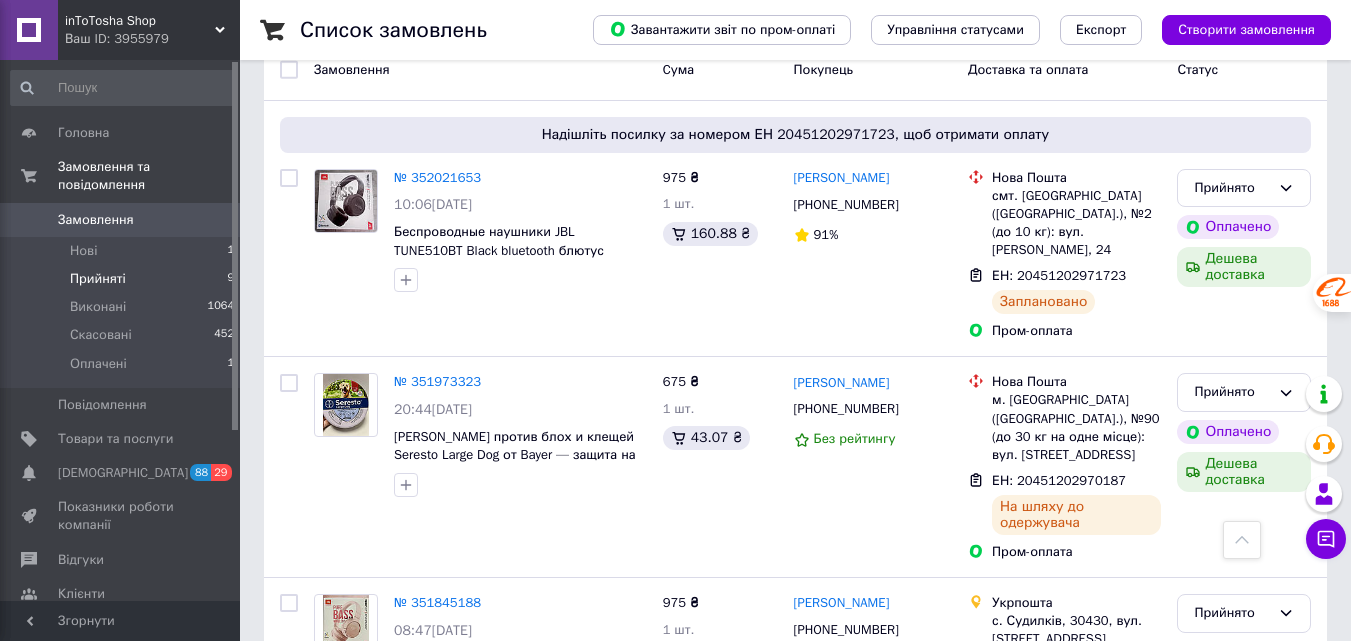 scroll, scrollTop: 310, scrollLeft: 0, axis: vertical 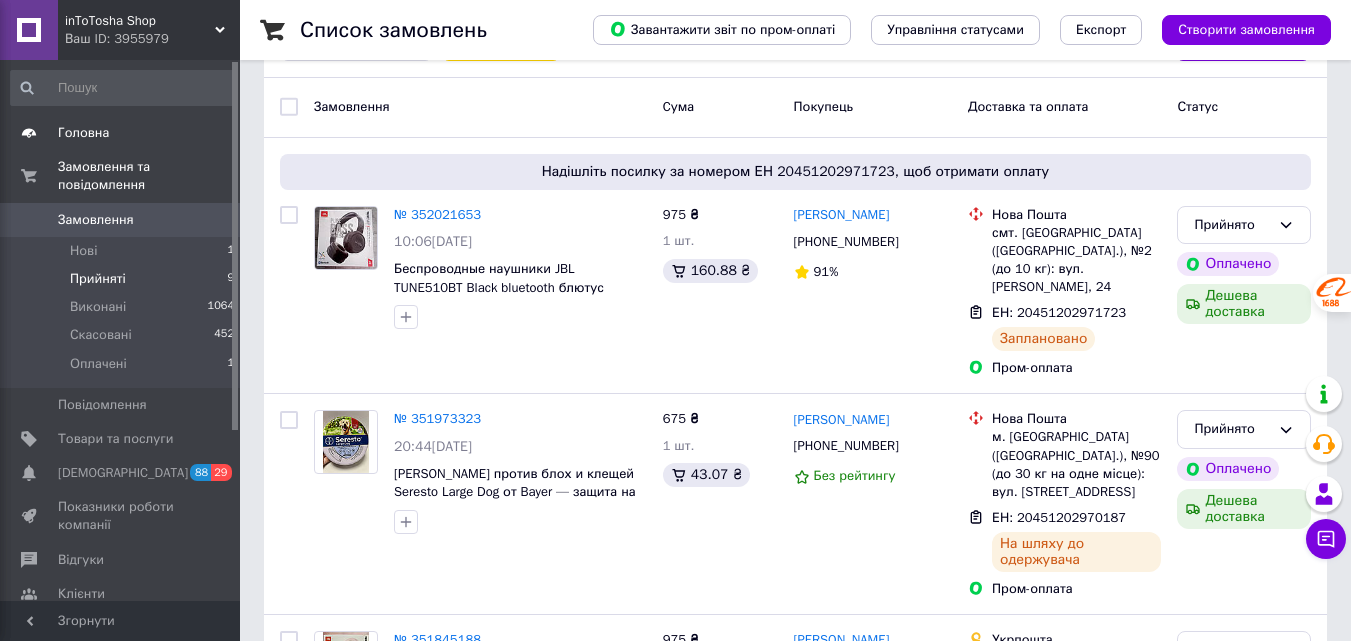 click on "Головна" at bounding box center [83, 133] 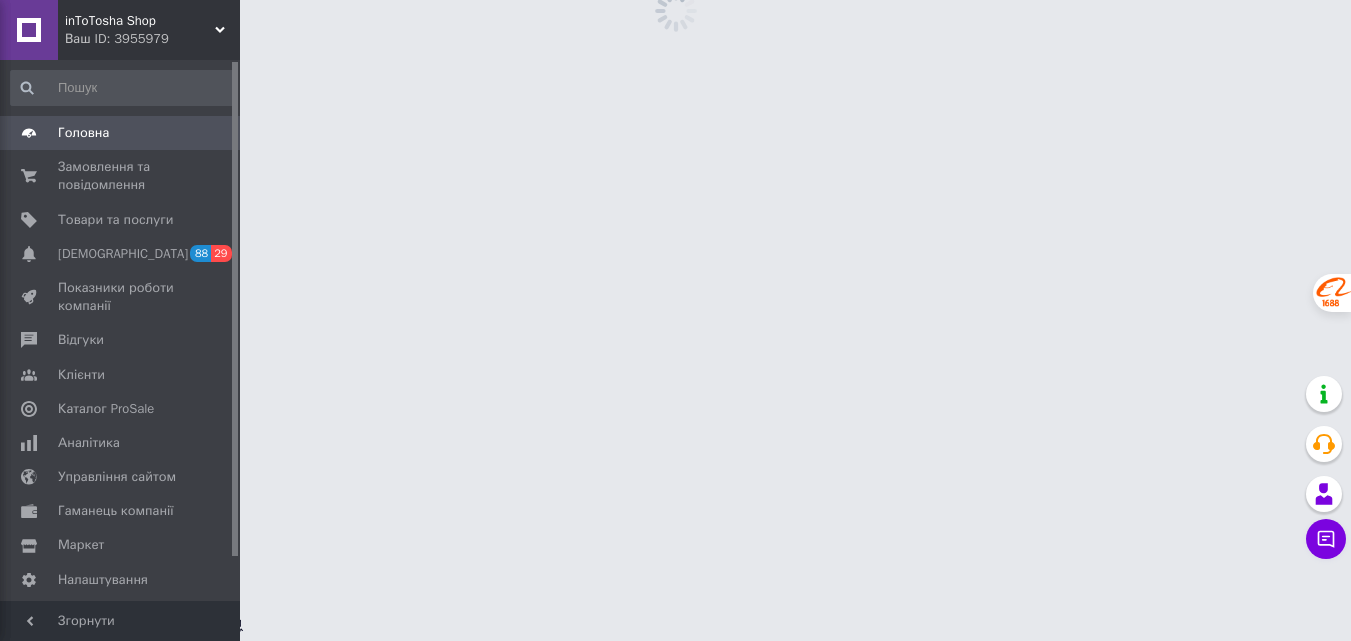 scroll, scrollTop: 0, scrollLeft: 0, axis: both 